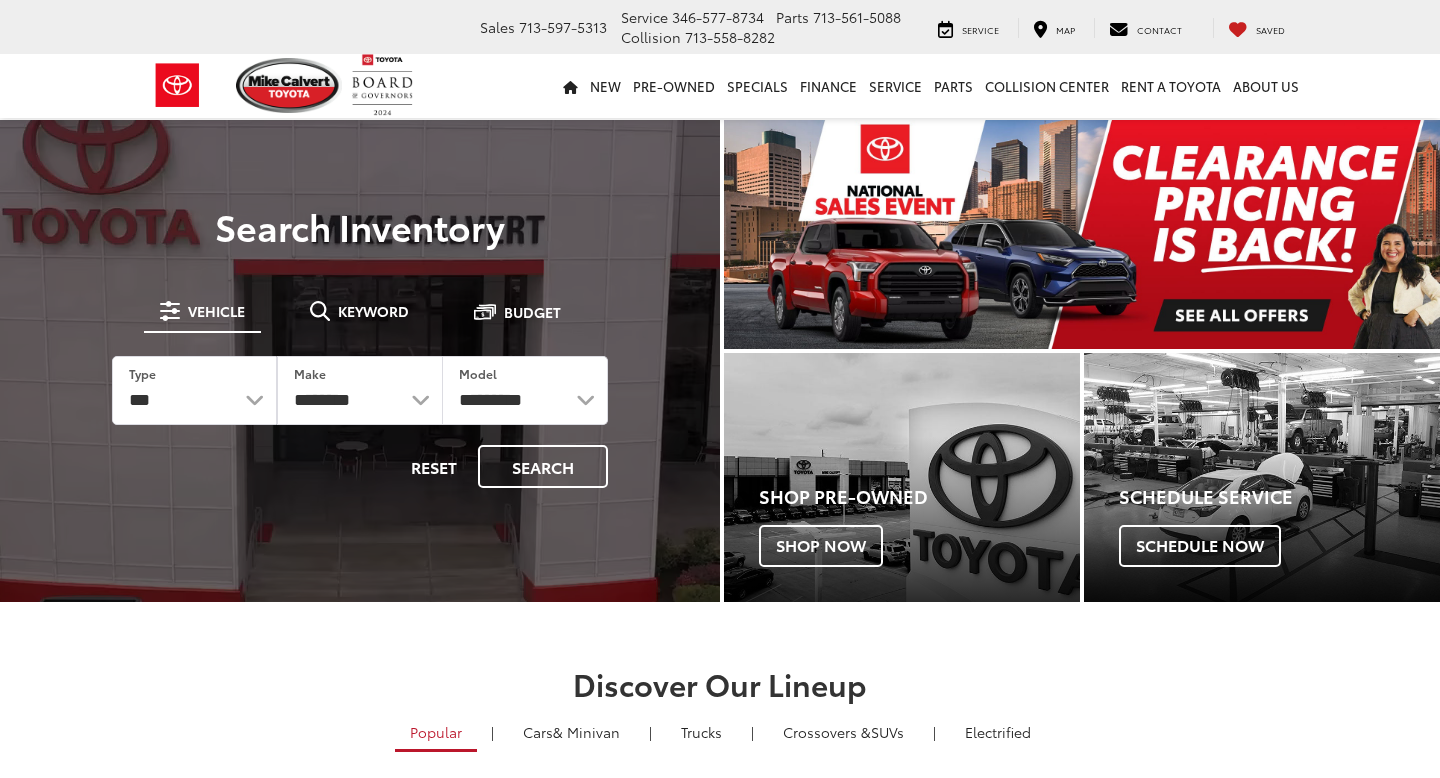 scroll, scrollTop: 0, scrollLeft: 0, axis: both 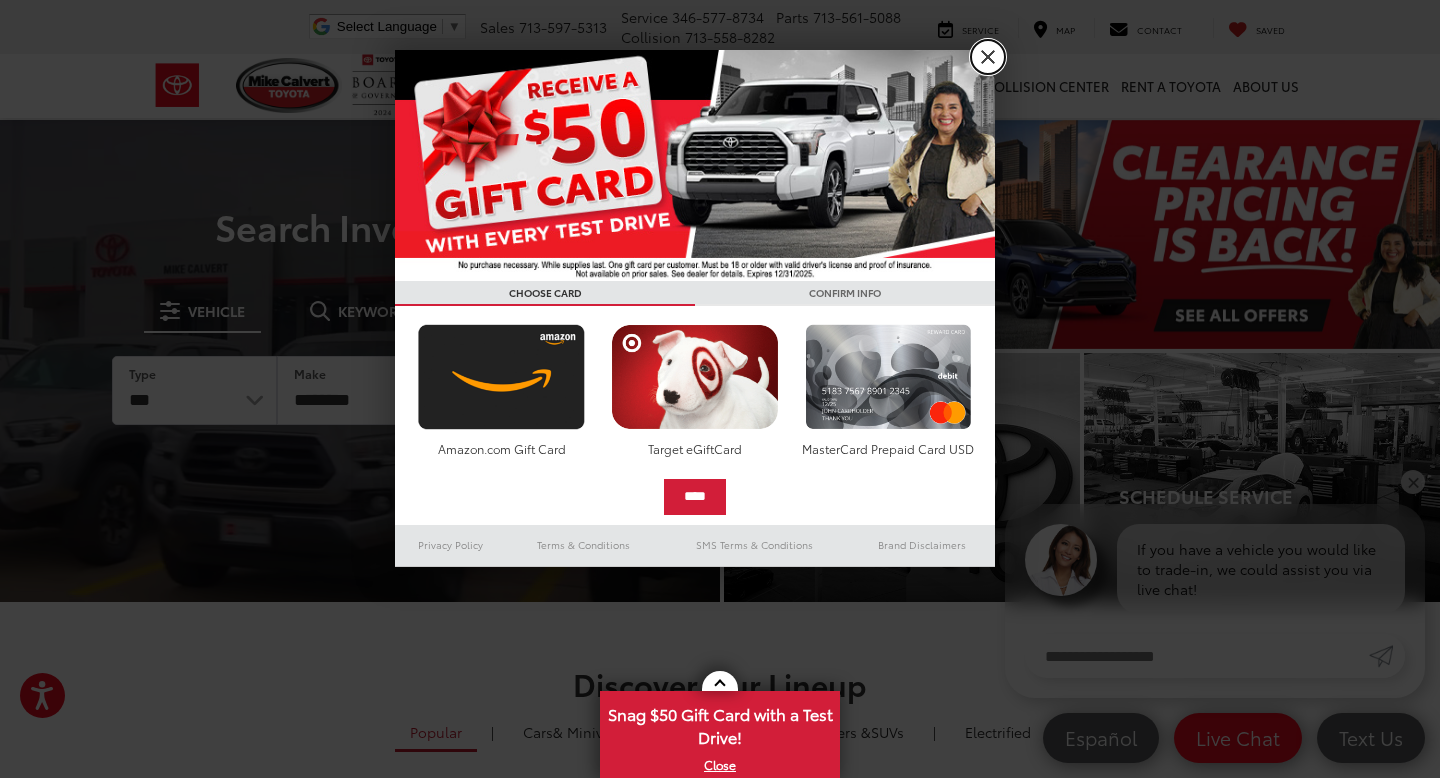 click on "X" at bounding box center [988, 57] 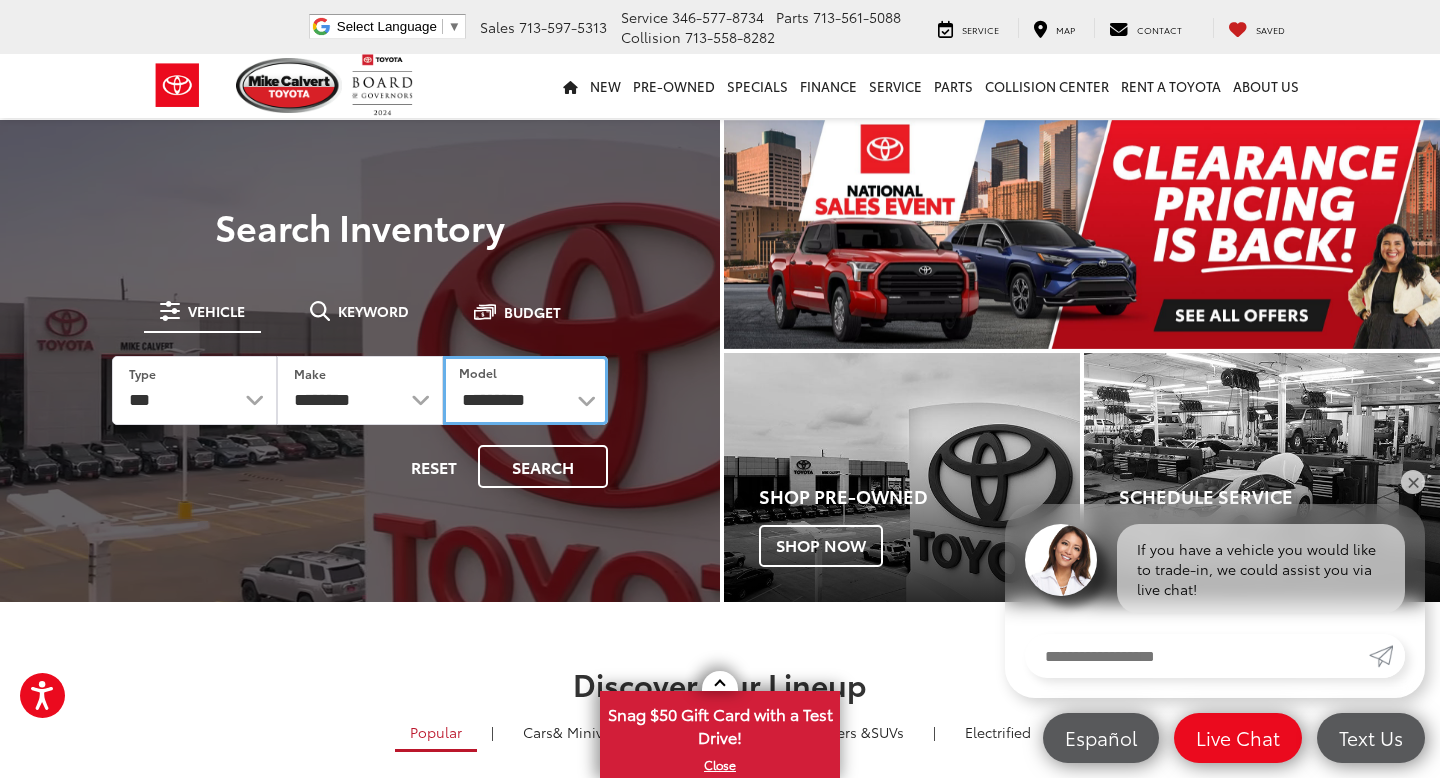 click on "**********" at bounding box center (525, 390) 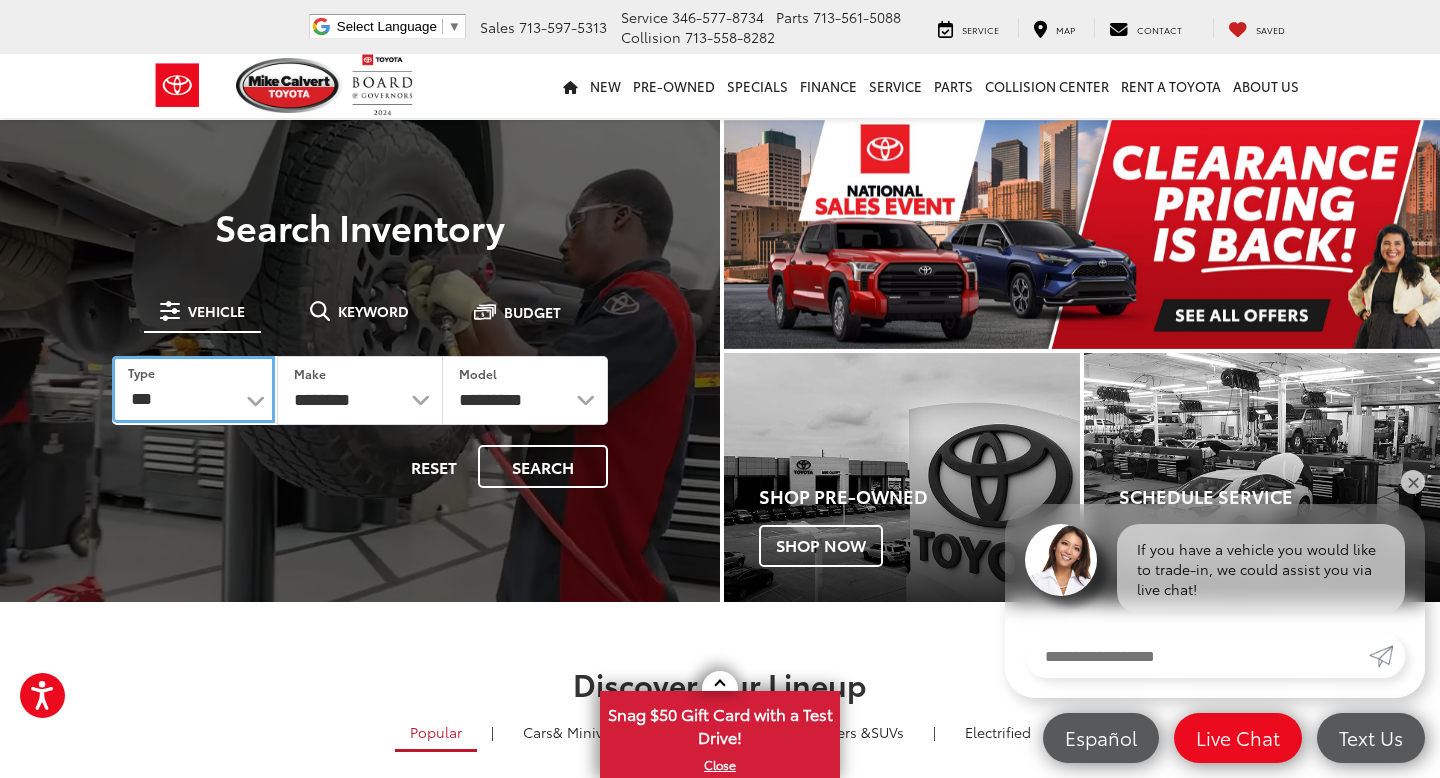 click on "***
***
****
*********" at bounding box center (193, 389) 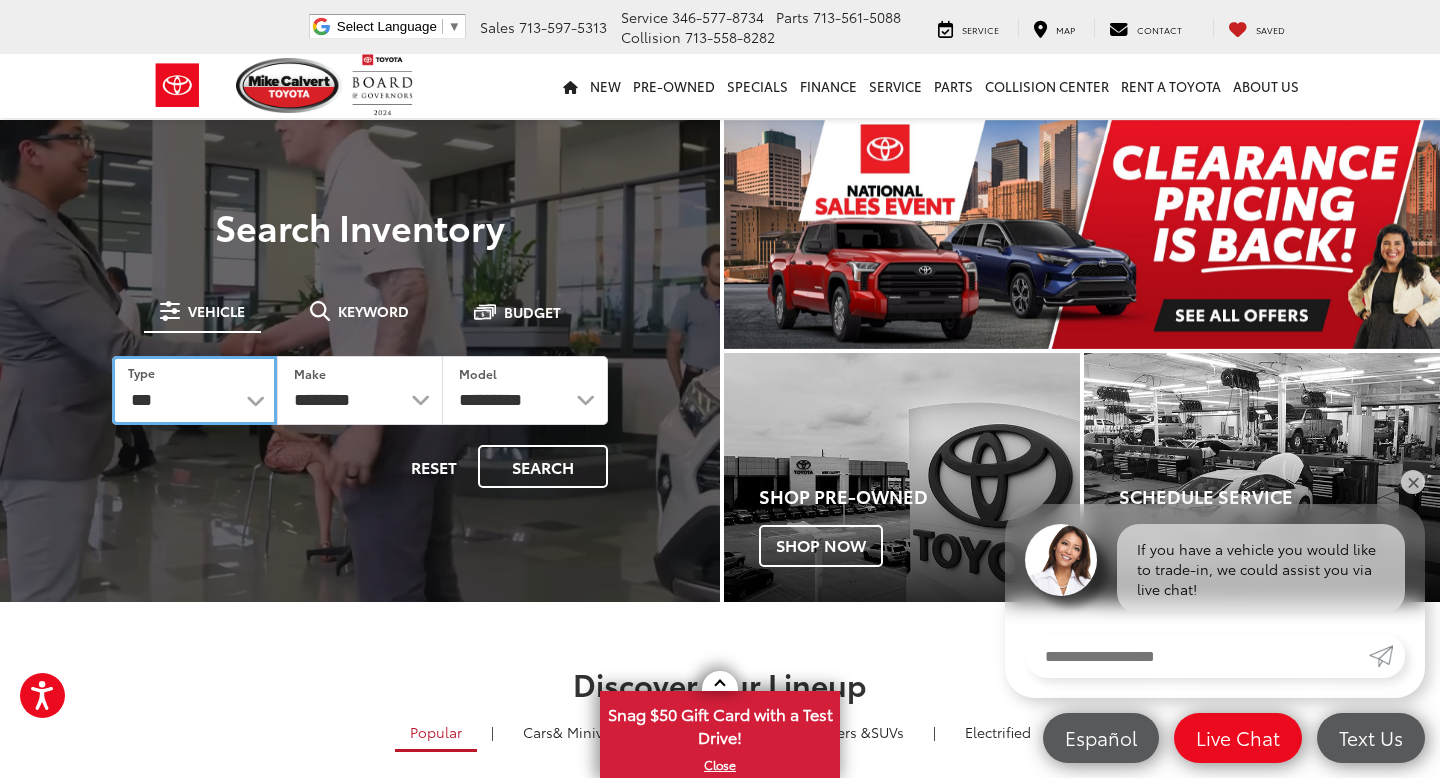 select on "******" 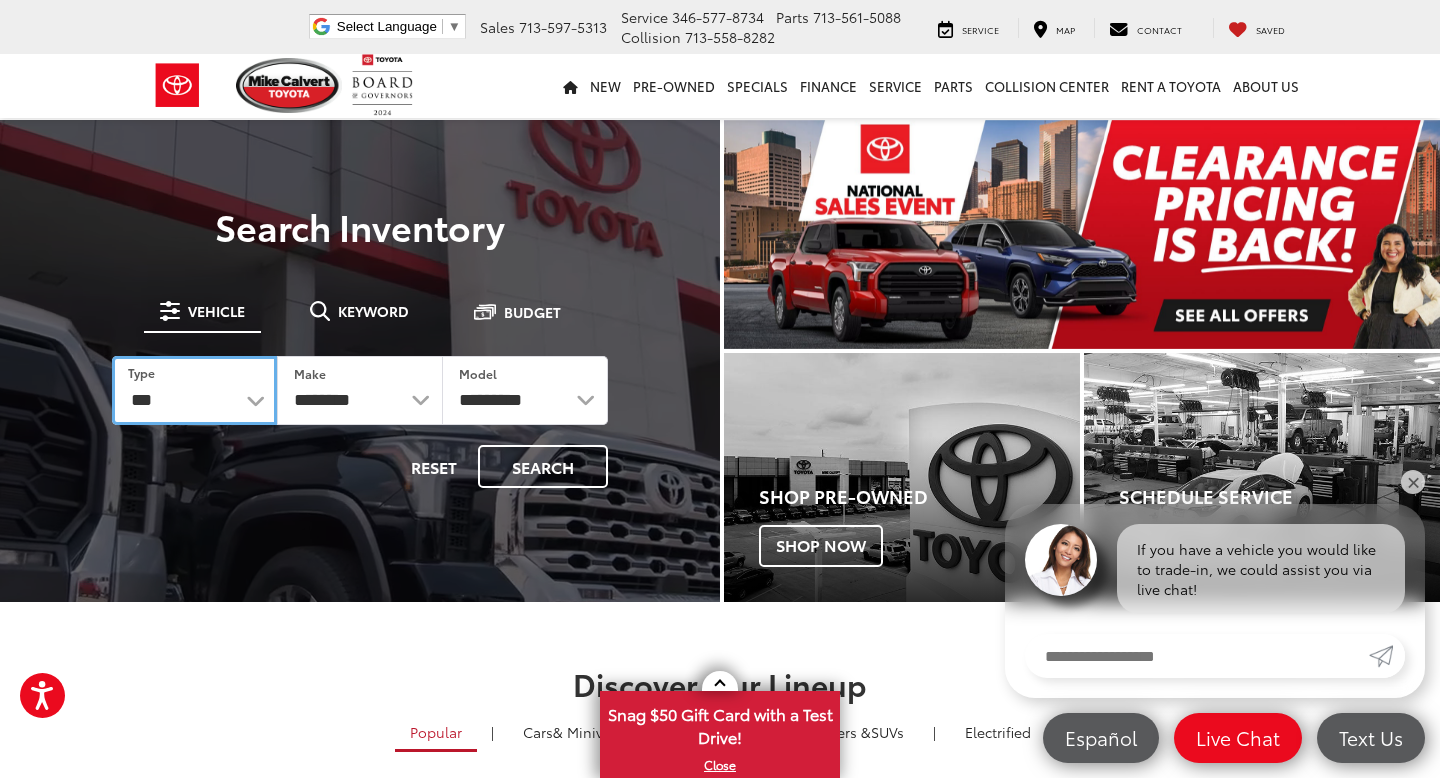 select 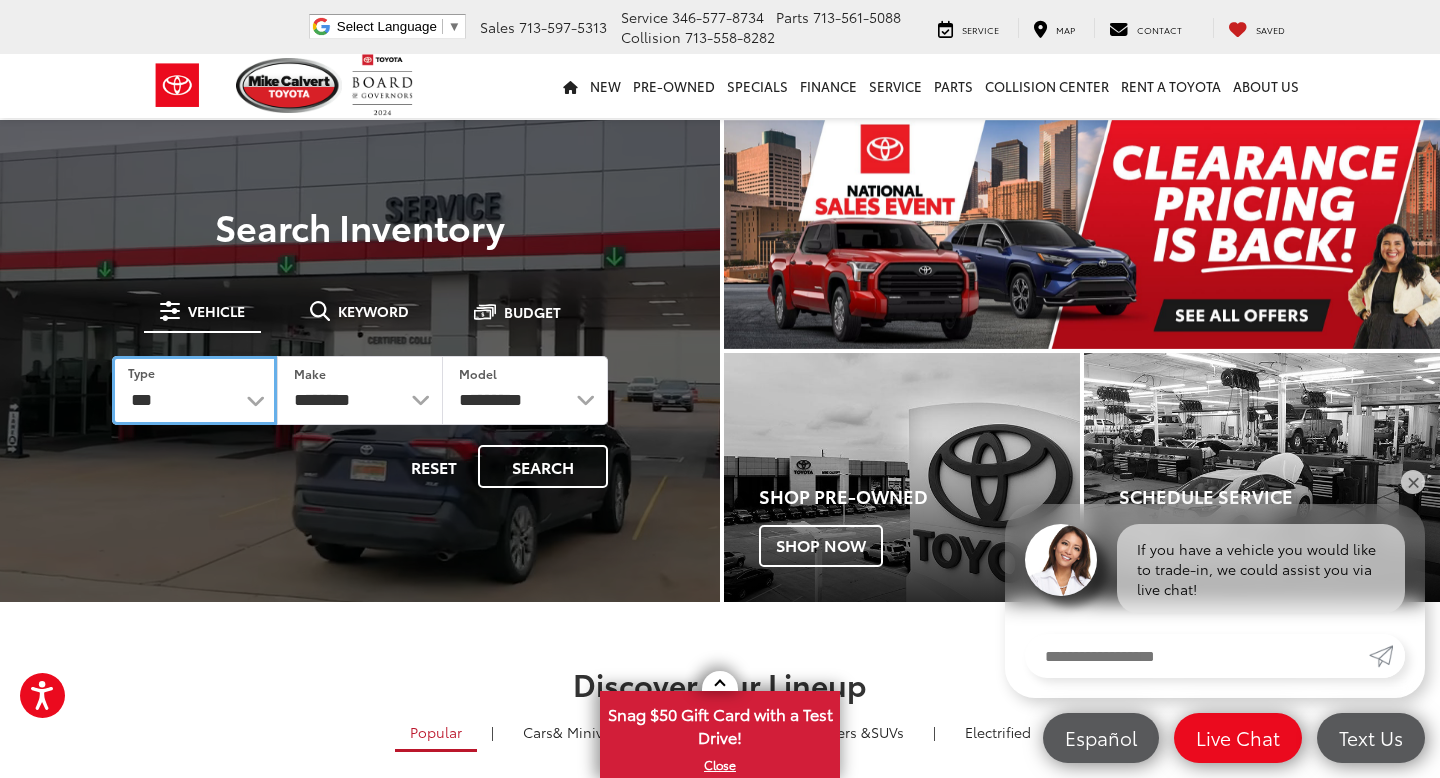 select 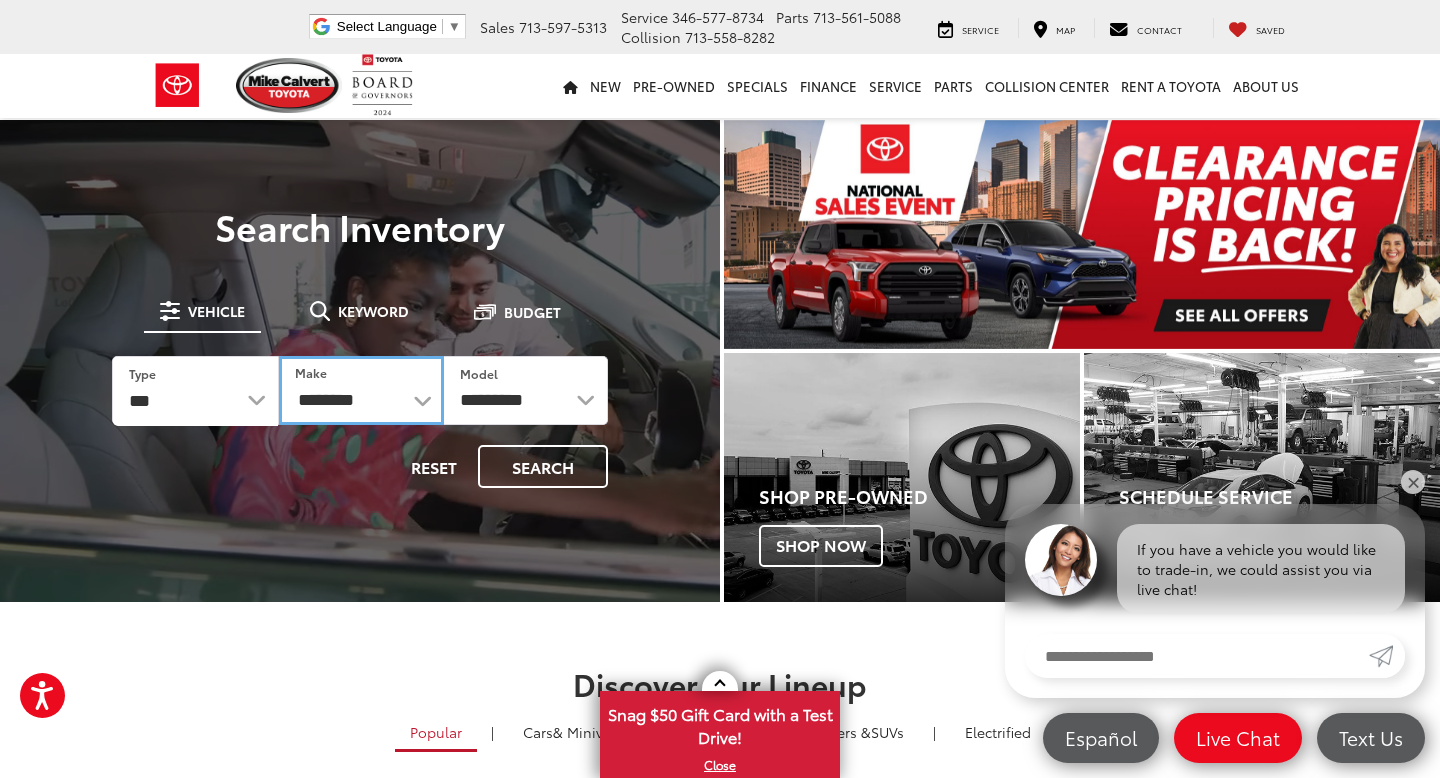 click on "**********" at bounding box center [361, 390] 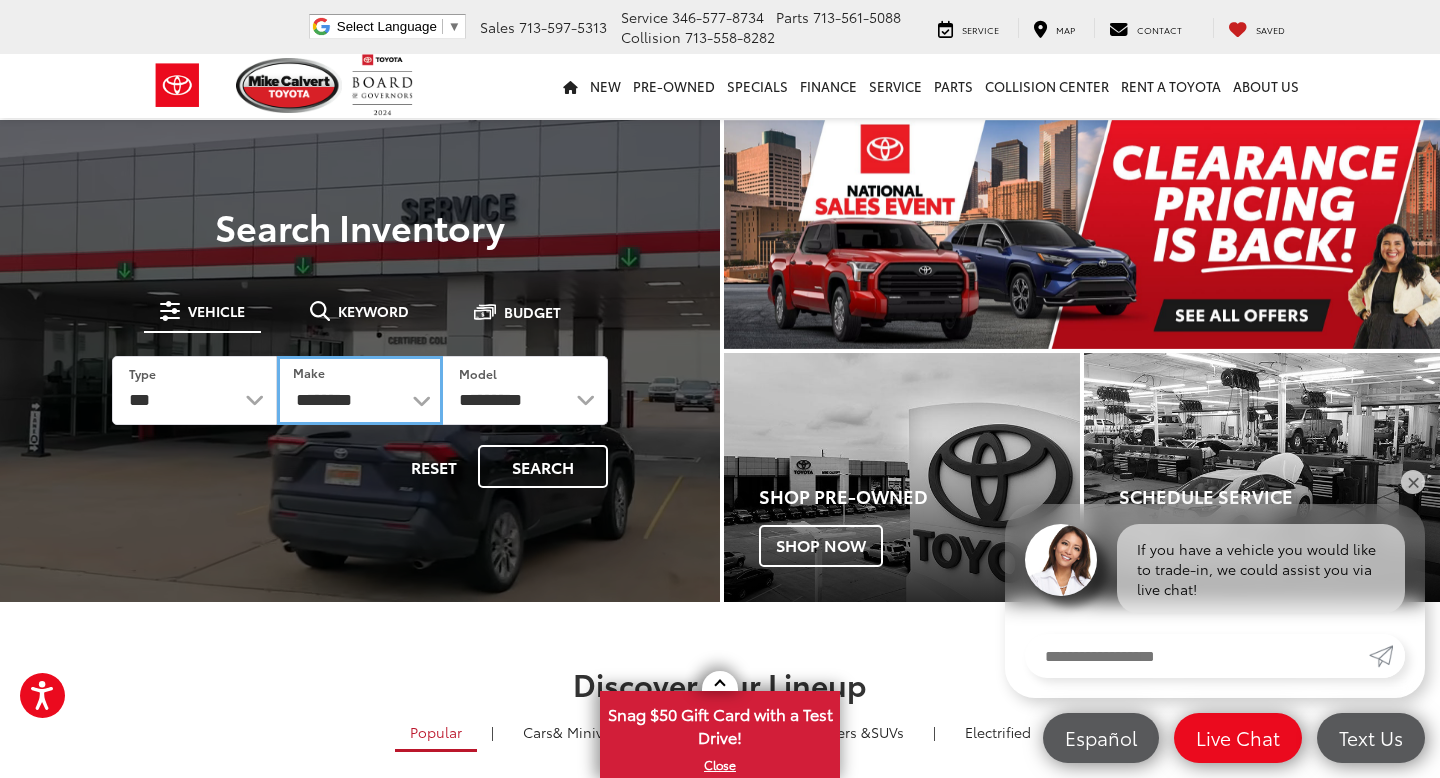 select on "*****" 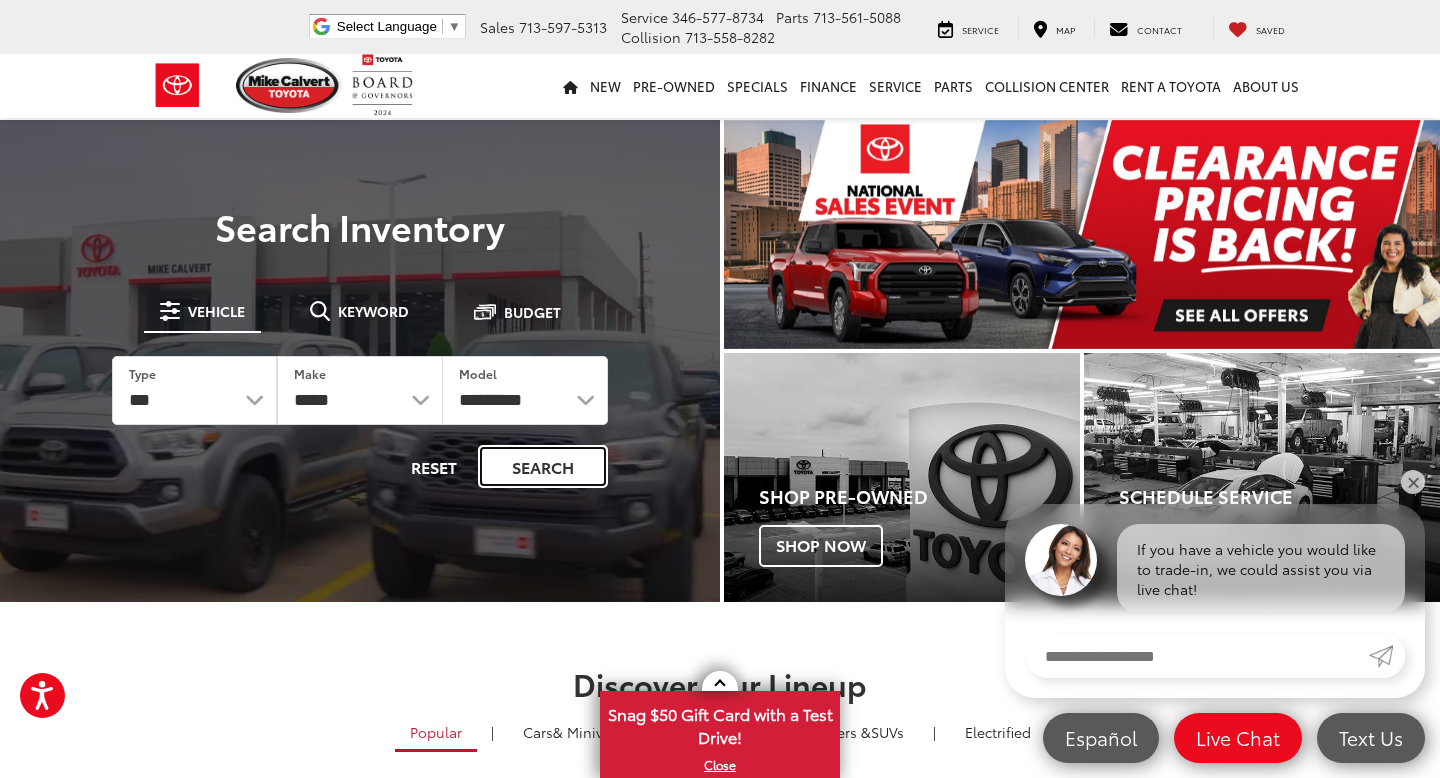 click on "Search" at bounding box center (543, 466) 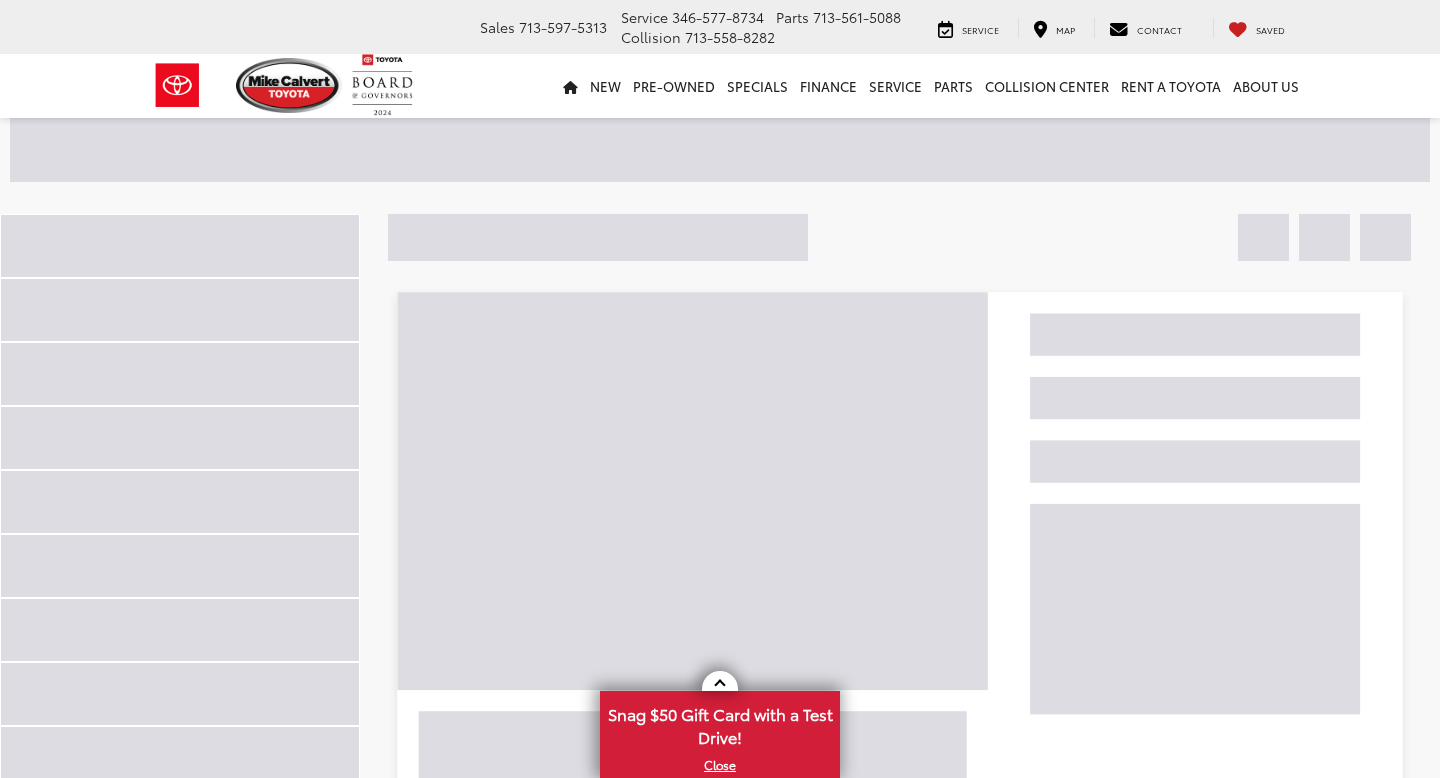 scroll, scrollTop: 0, scrollLeft: 0, axis: both 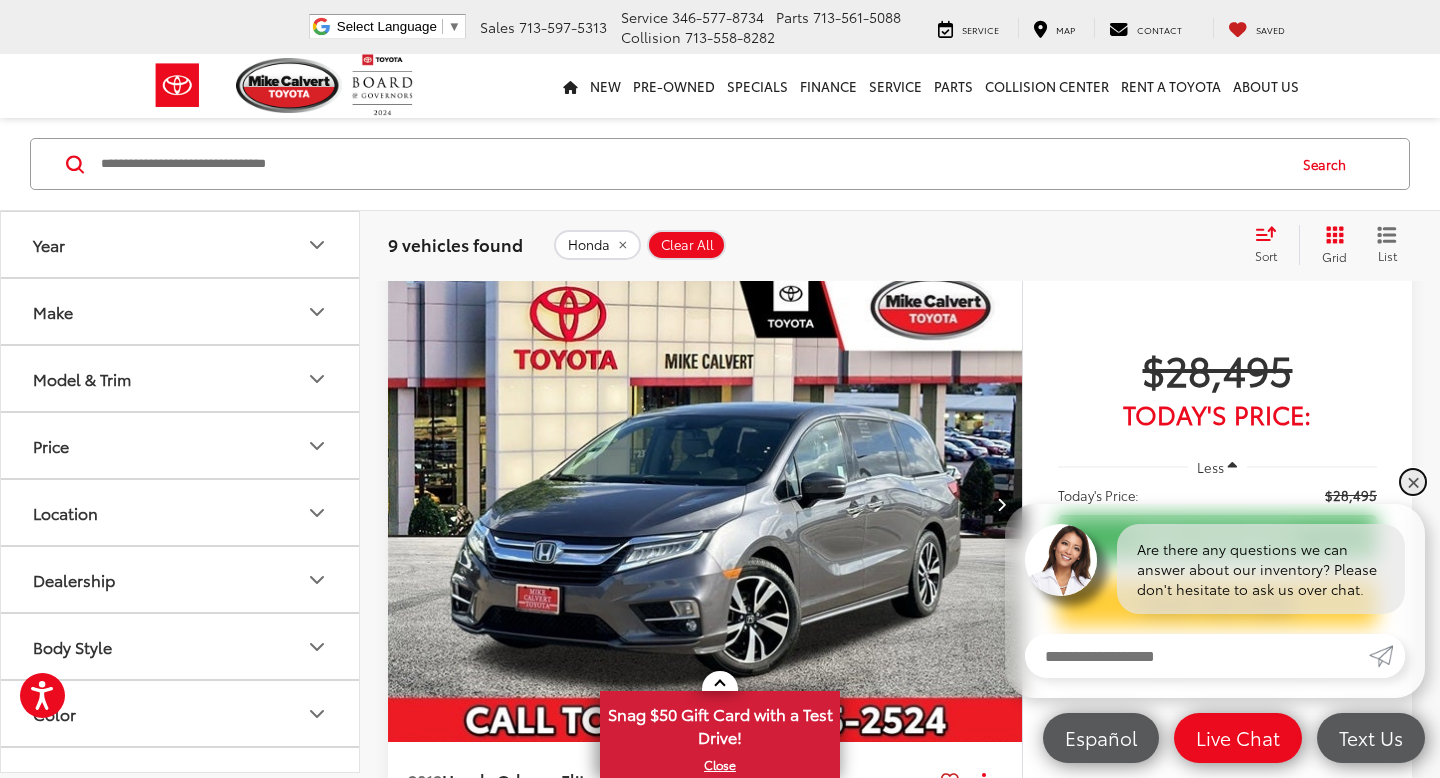 click on "✕" at bounding box center [1413, 482] 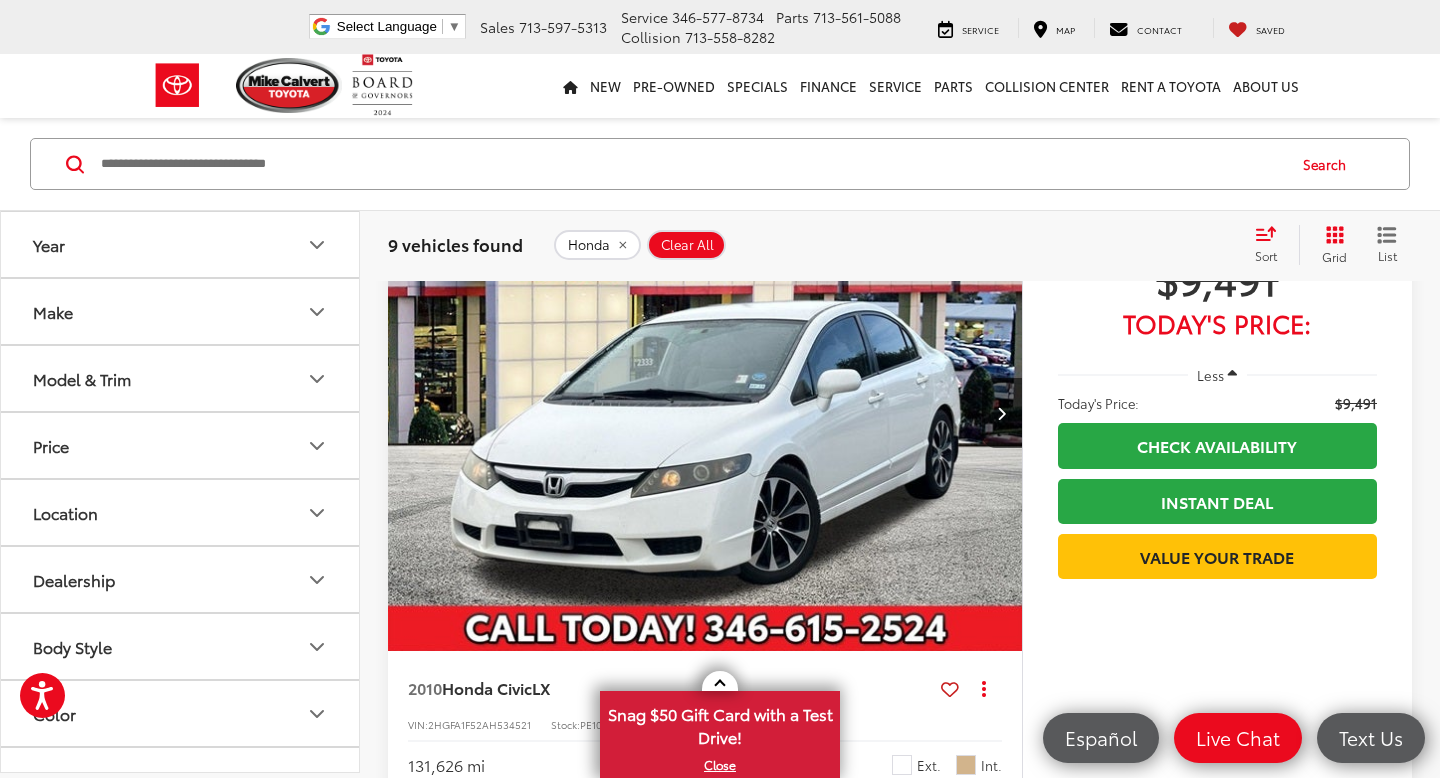 scroll, scrollTop: 3944, scrollLeft: 0, axis: vertical 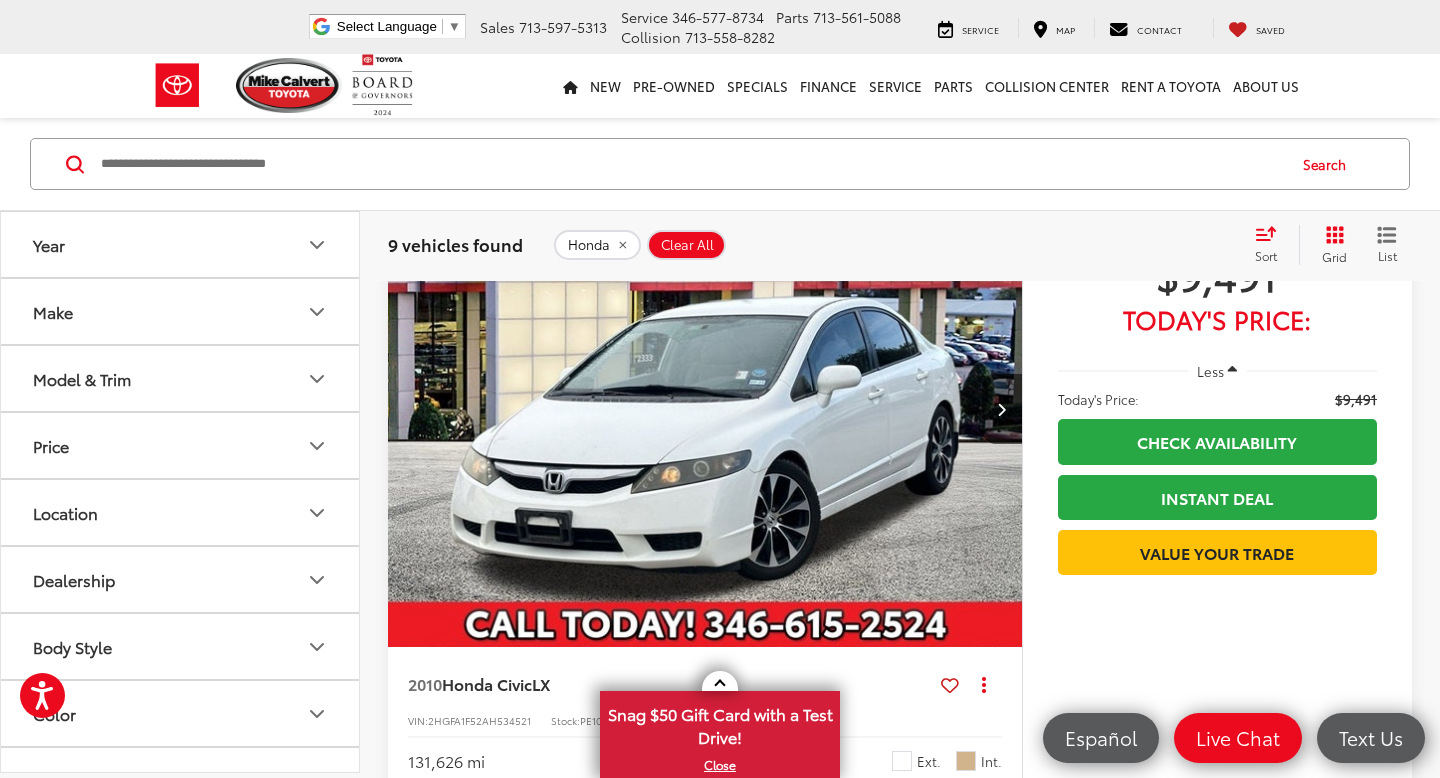click at bounding box center (705, 410) 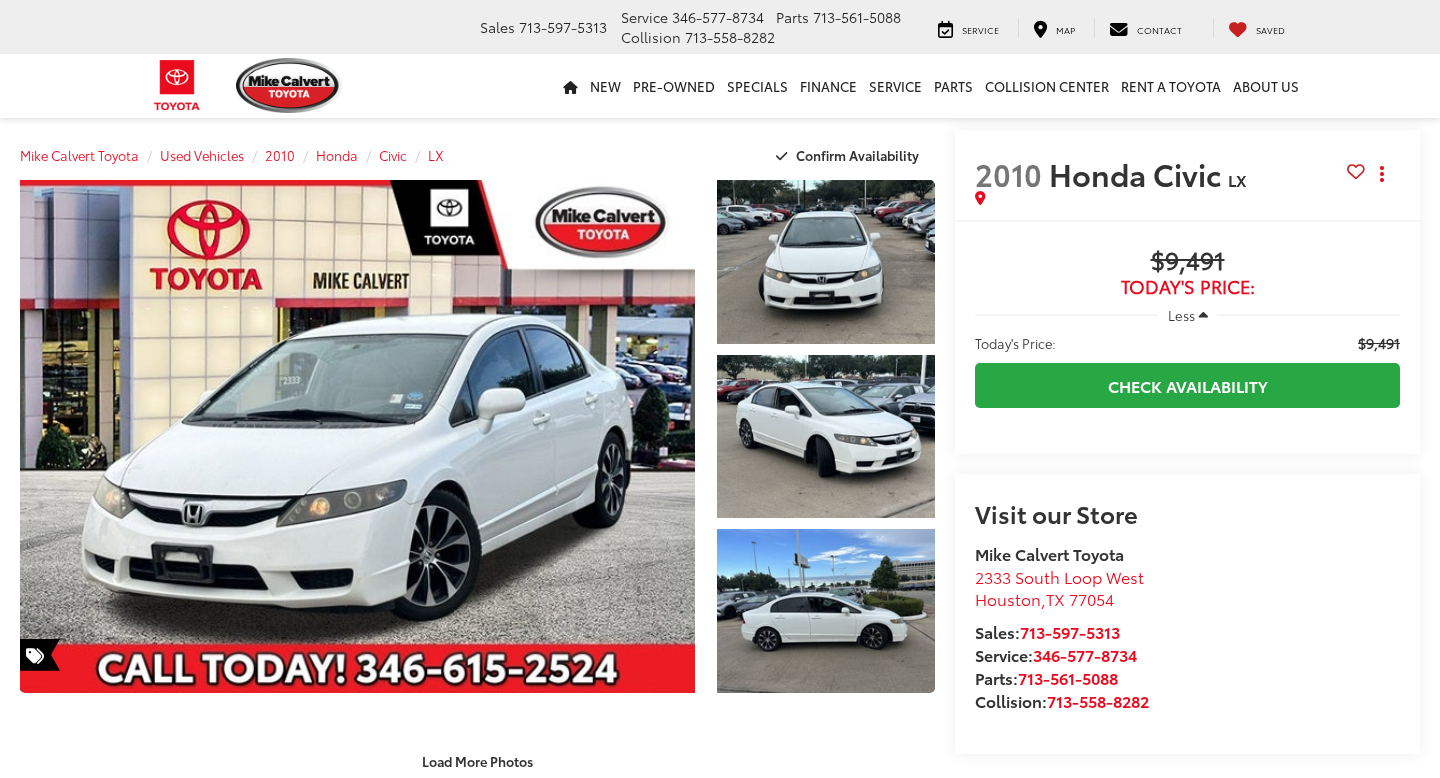 scroll, scrollTop: 0, scrollLeft: 0, axis: both 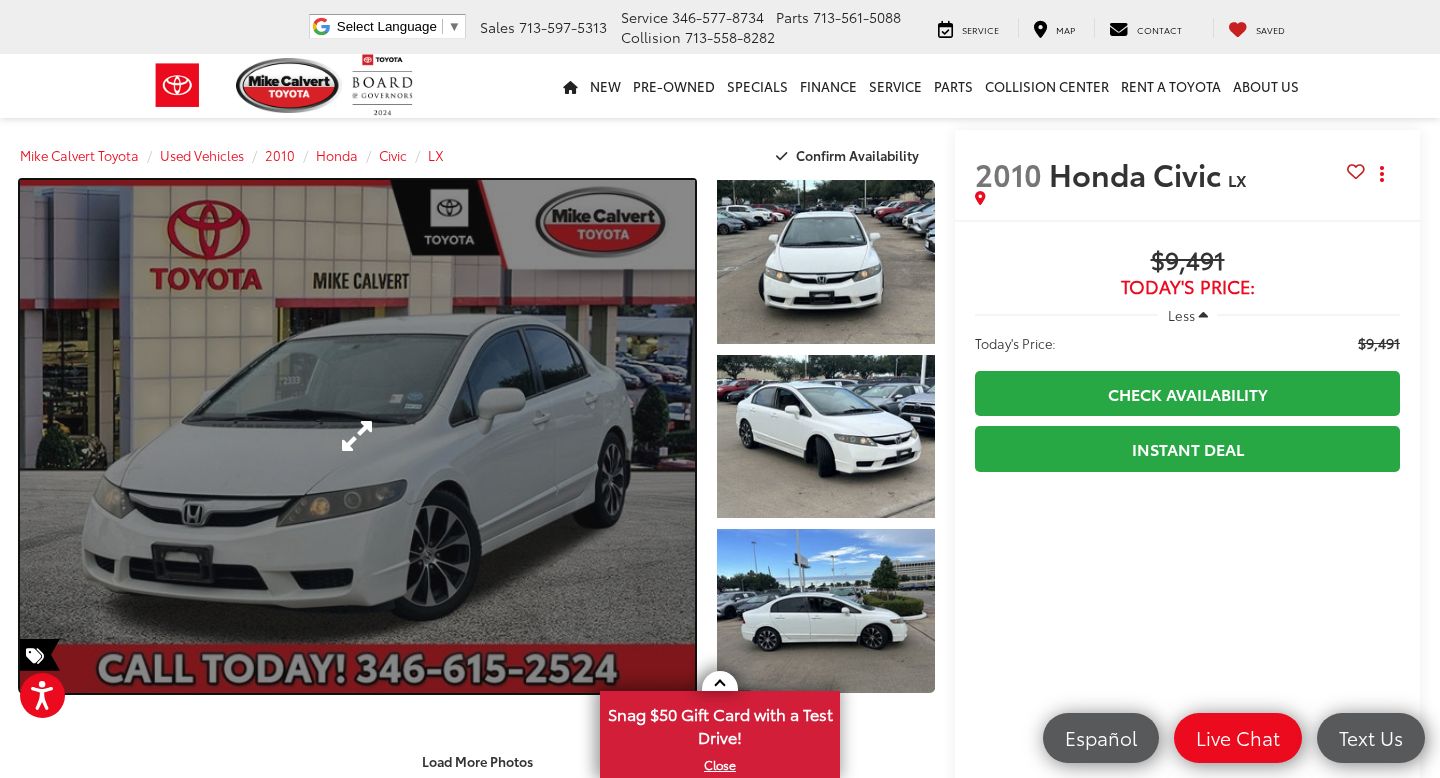 click at bounding box center (357, 436) 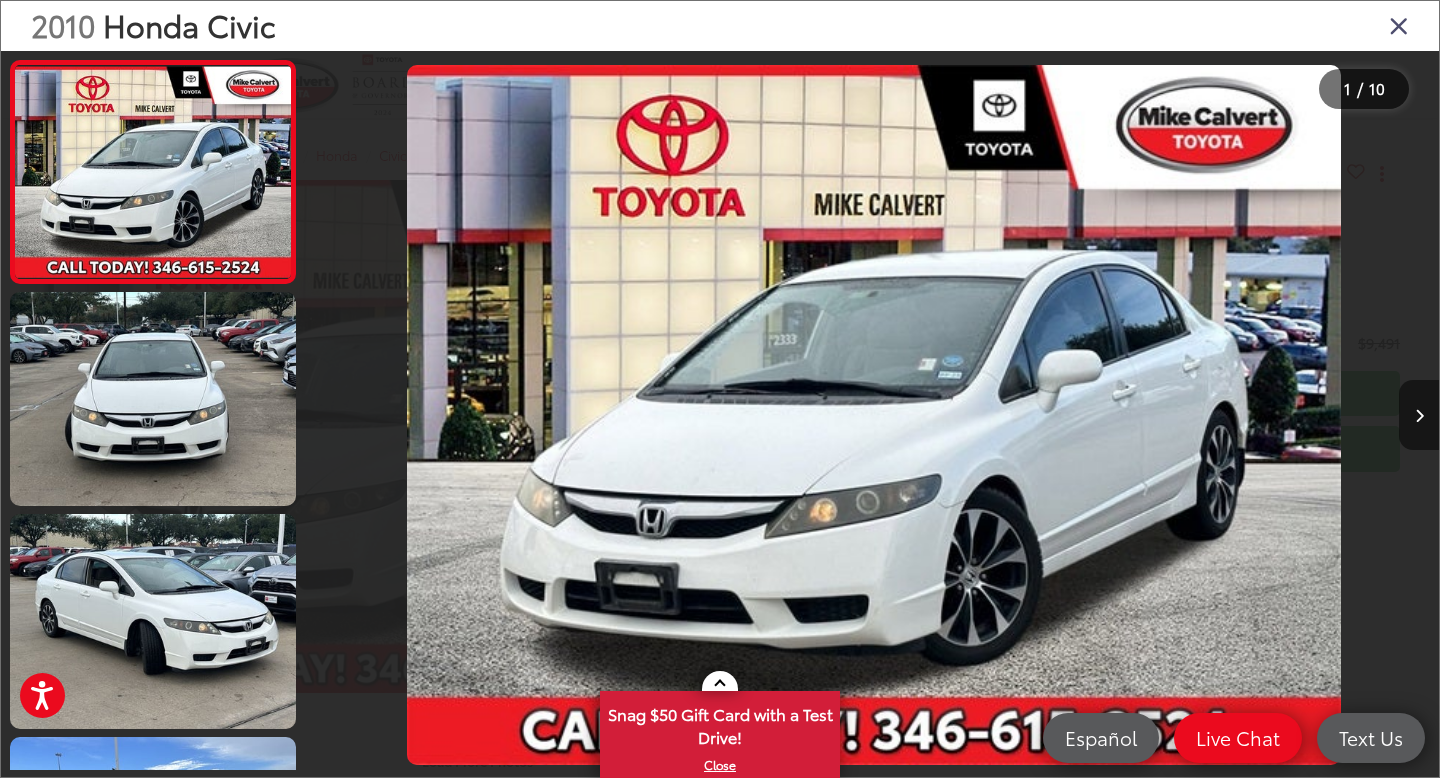 click at bounding box center (1419, 415) 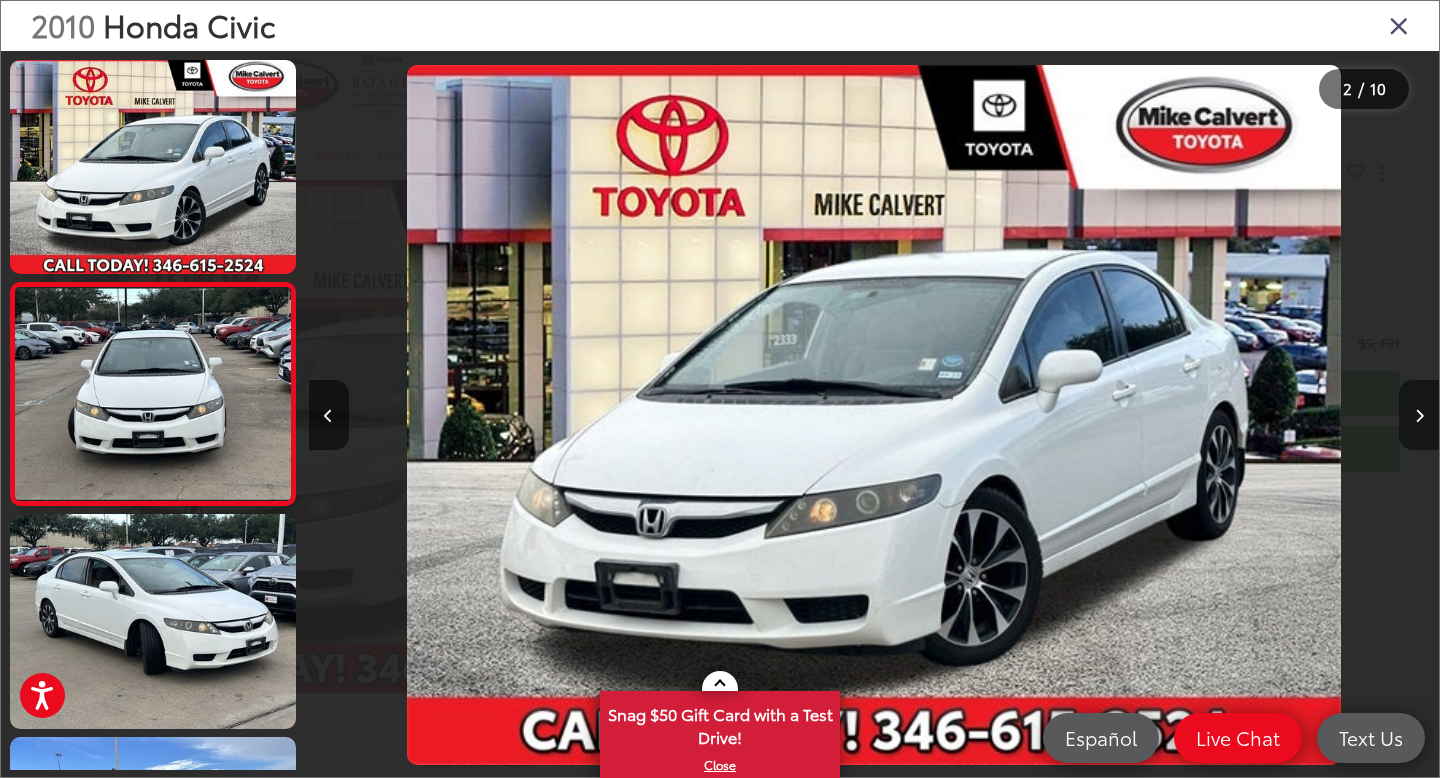scroll, scrollTop: 0, scrollLeft: 262, axis: horizontal 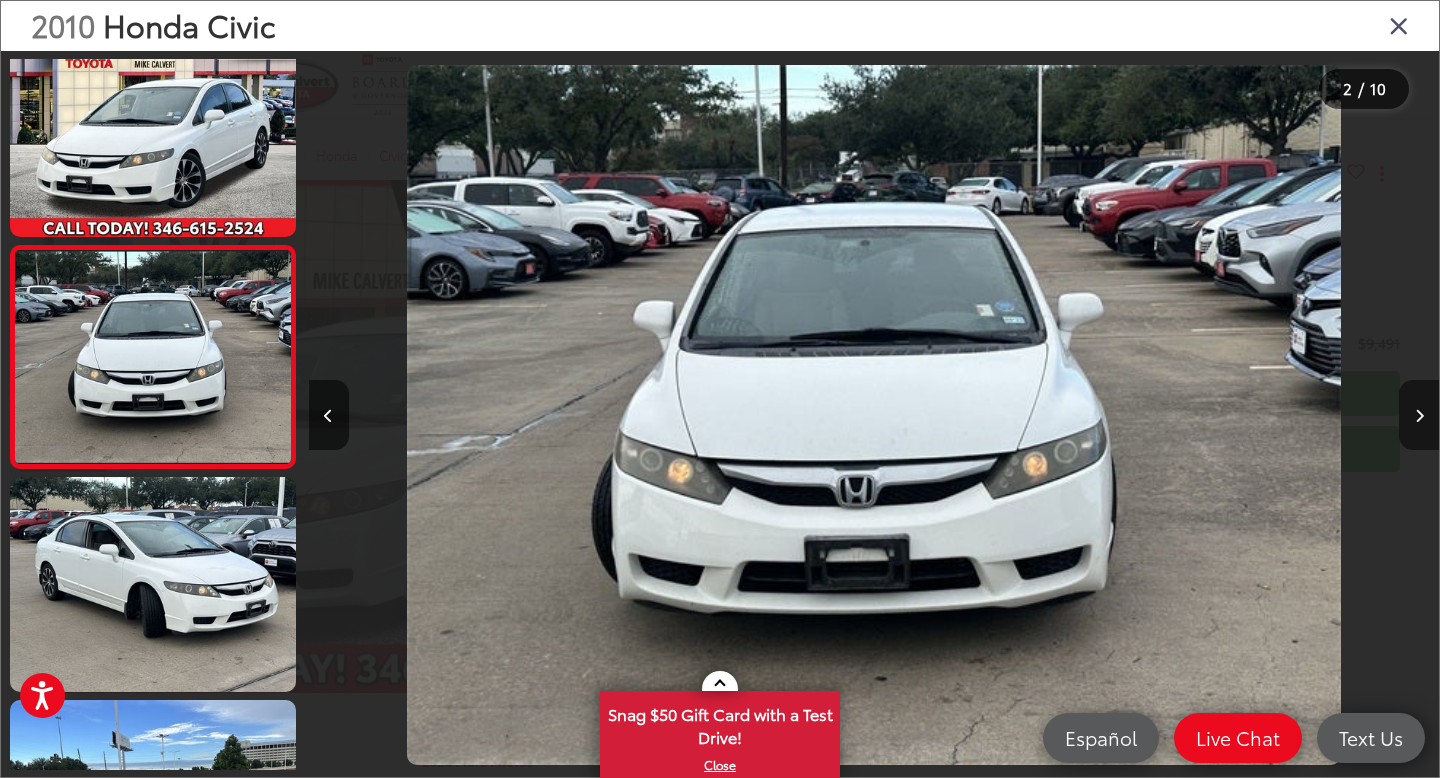 click at bounding box center (1419, 415) 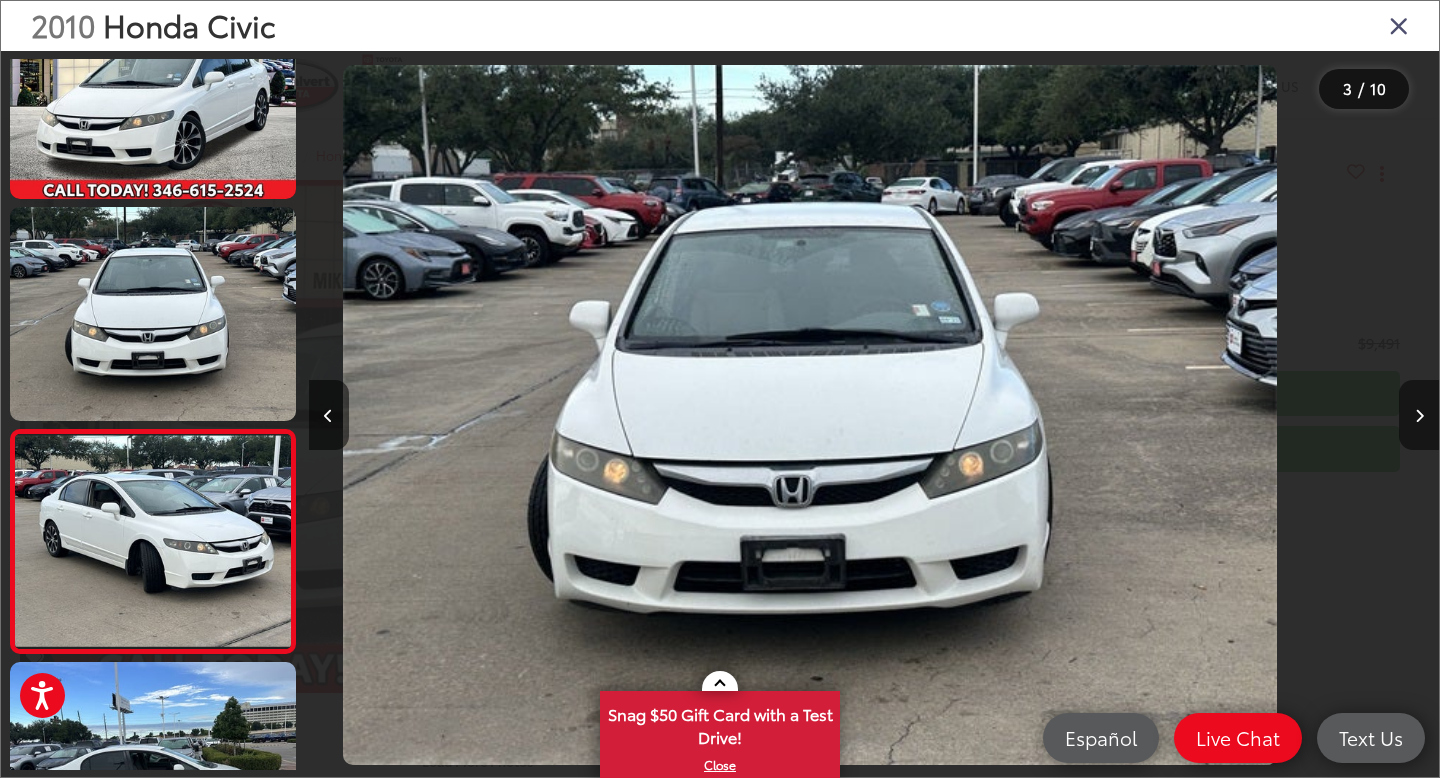 scroll, scrollTop: 191, scrollLeft: 0, axis: vertical 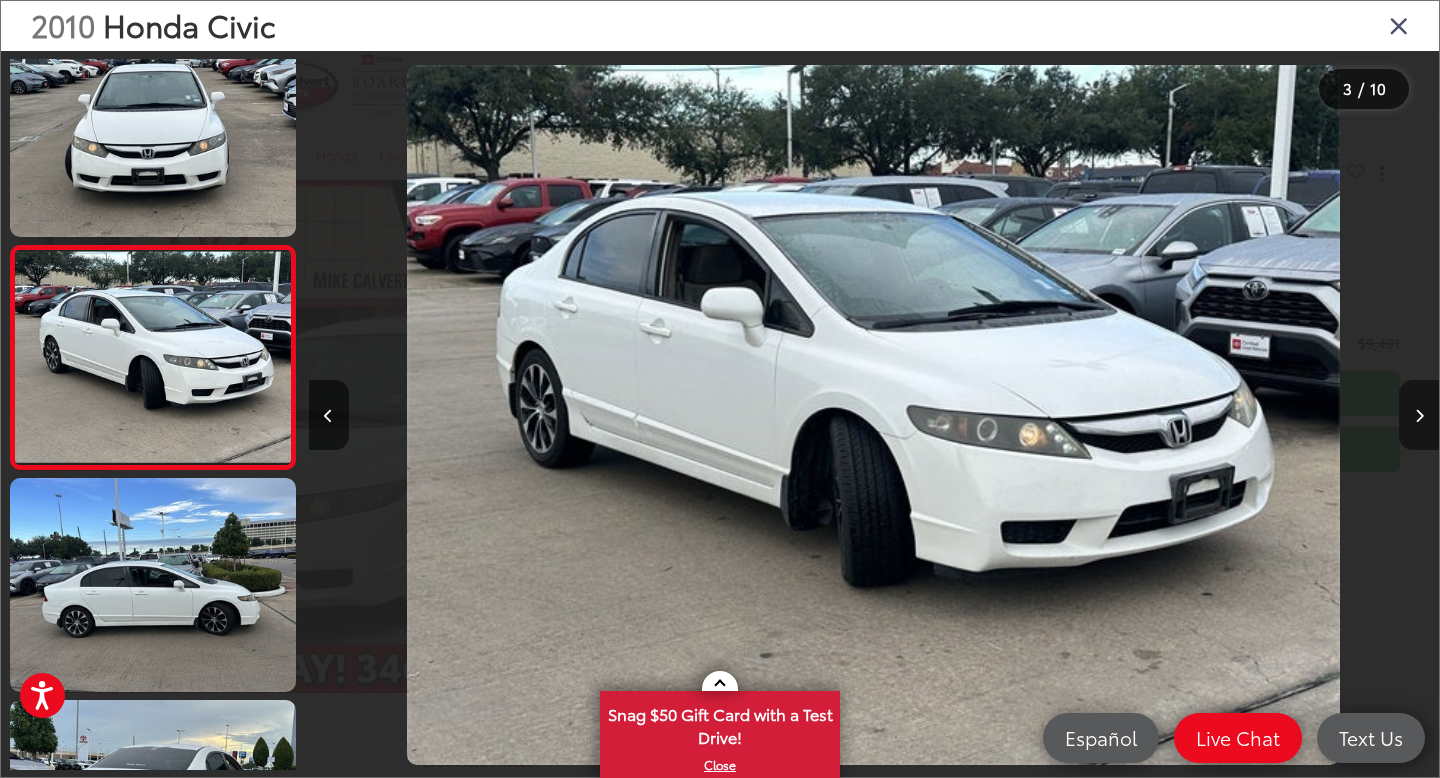 click at bounding box center (1419, 415) 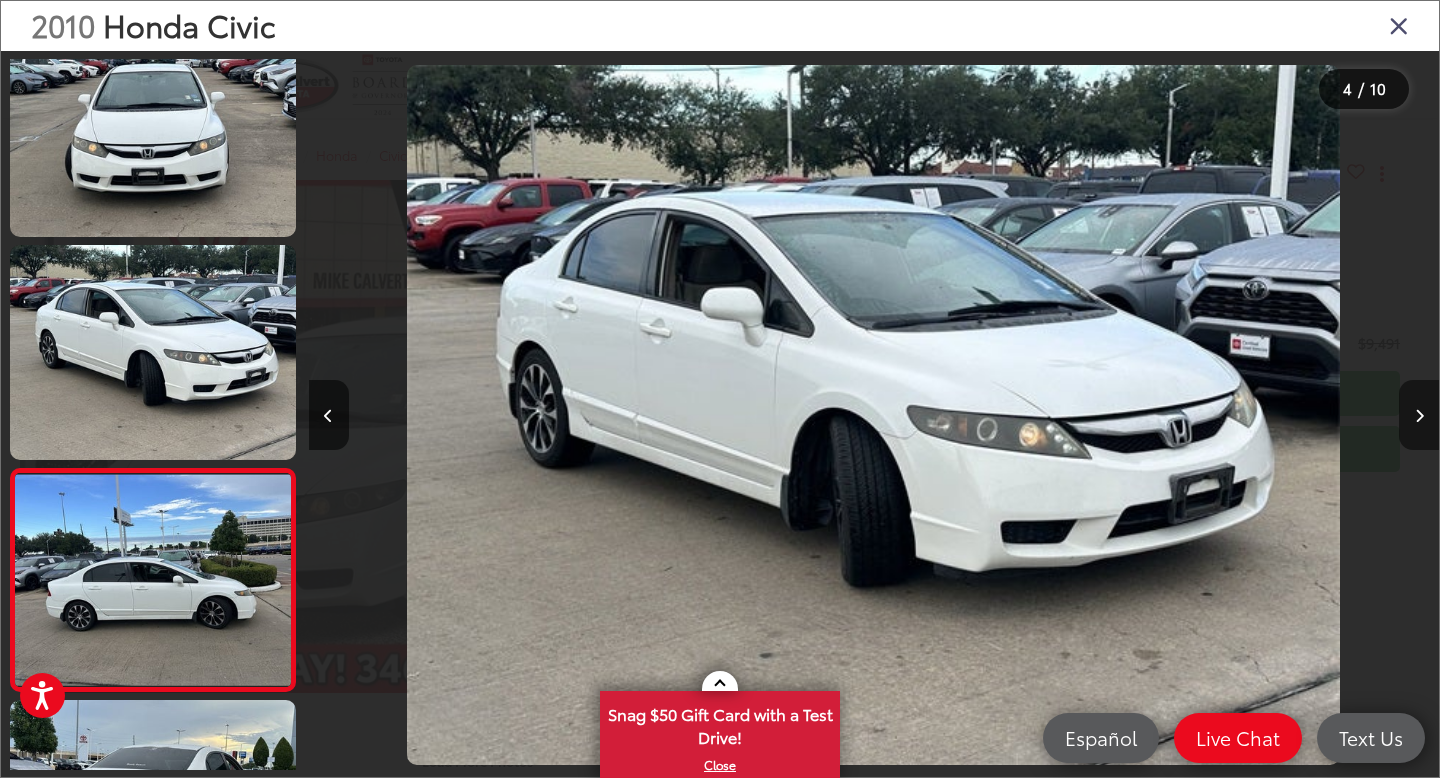 scroll, scrollTop: 0, scrollLeft: 2453, axis: horizontal 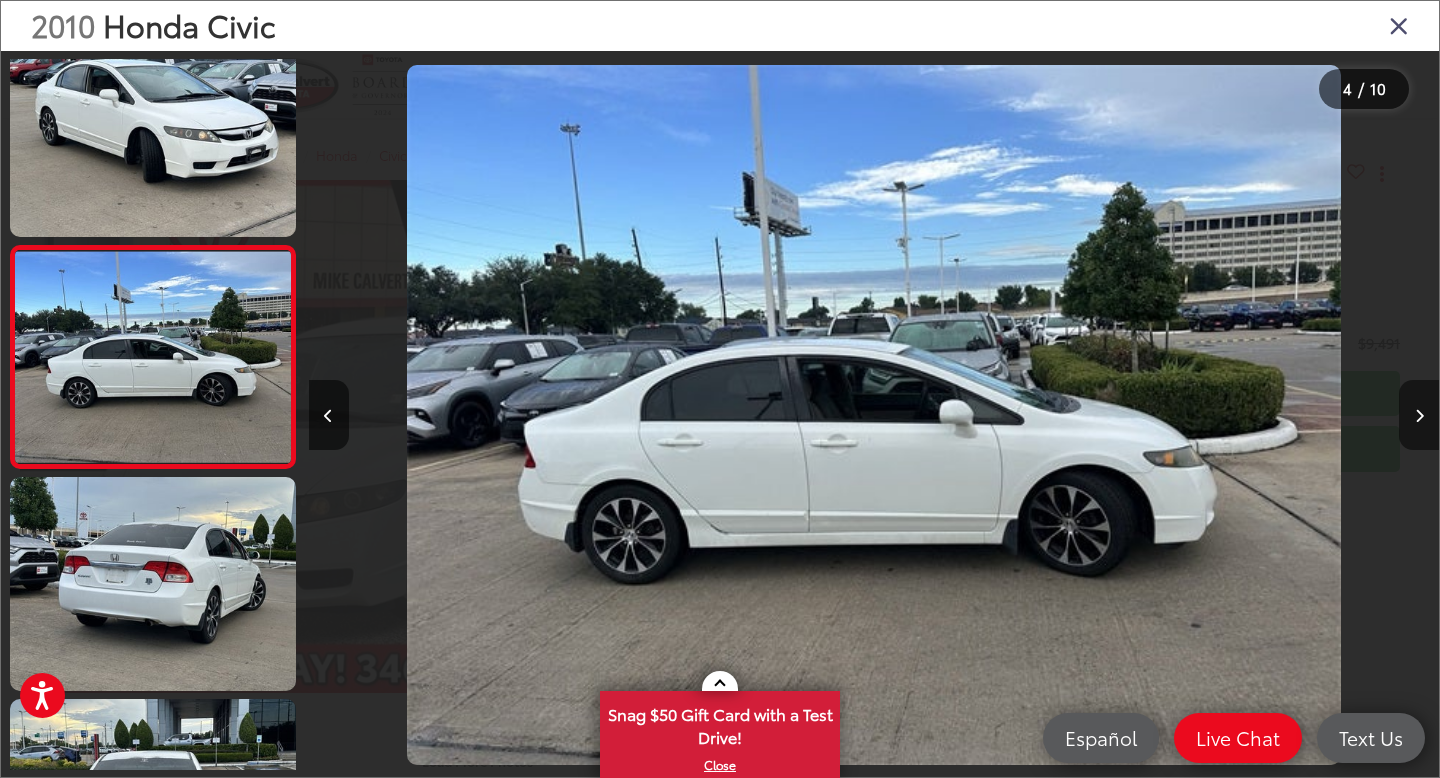 click at bounding box center [1419, 415] 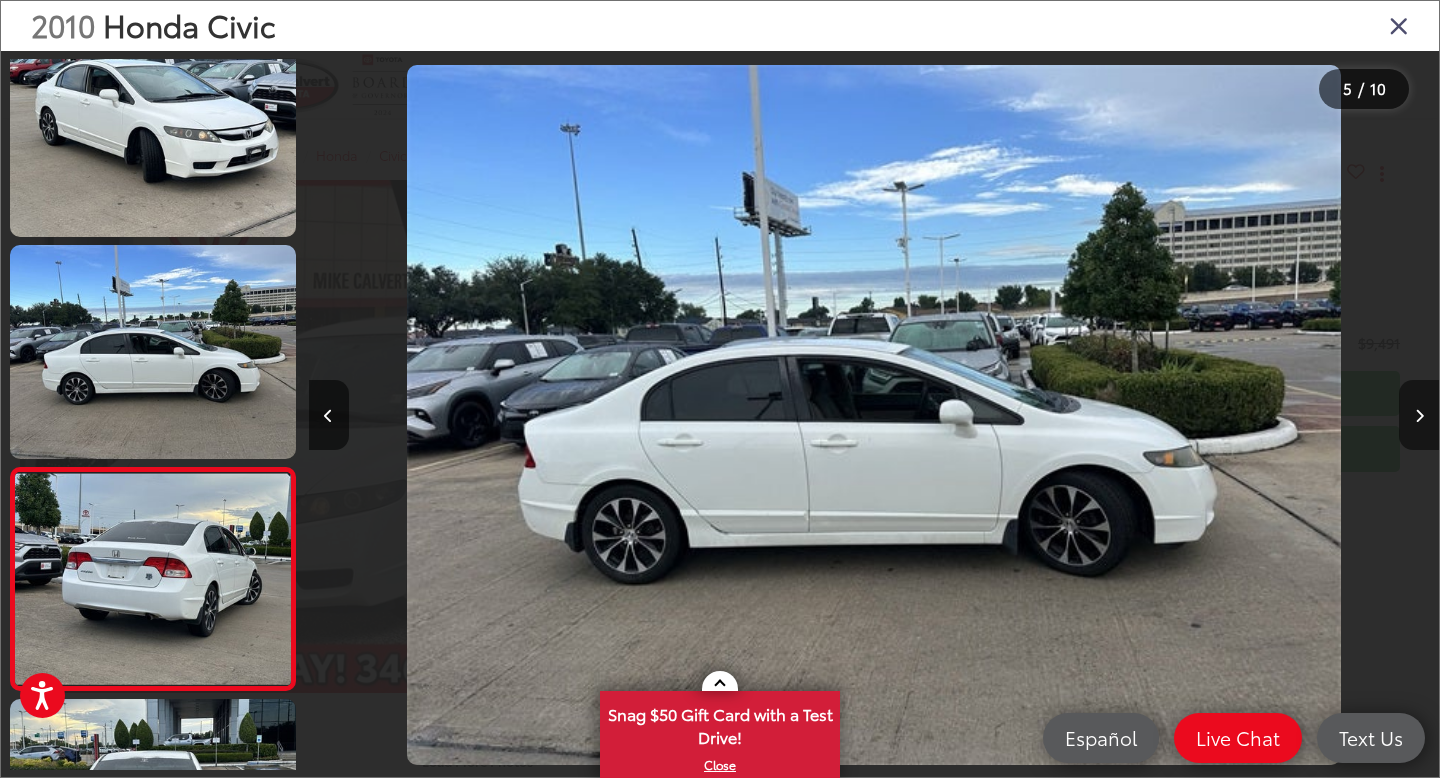 scroll, scrollTop: 0, scrollLeft: 3454, axis: horizontal 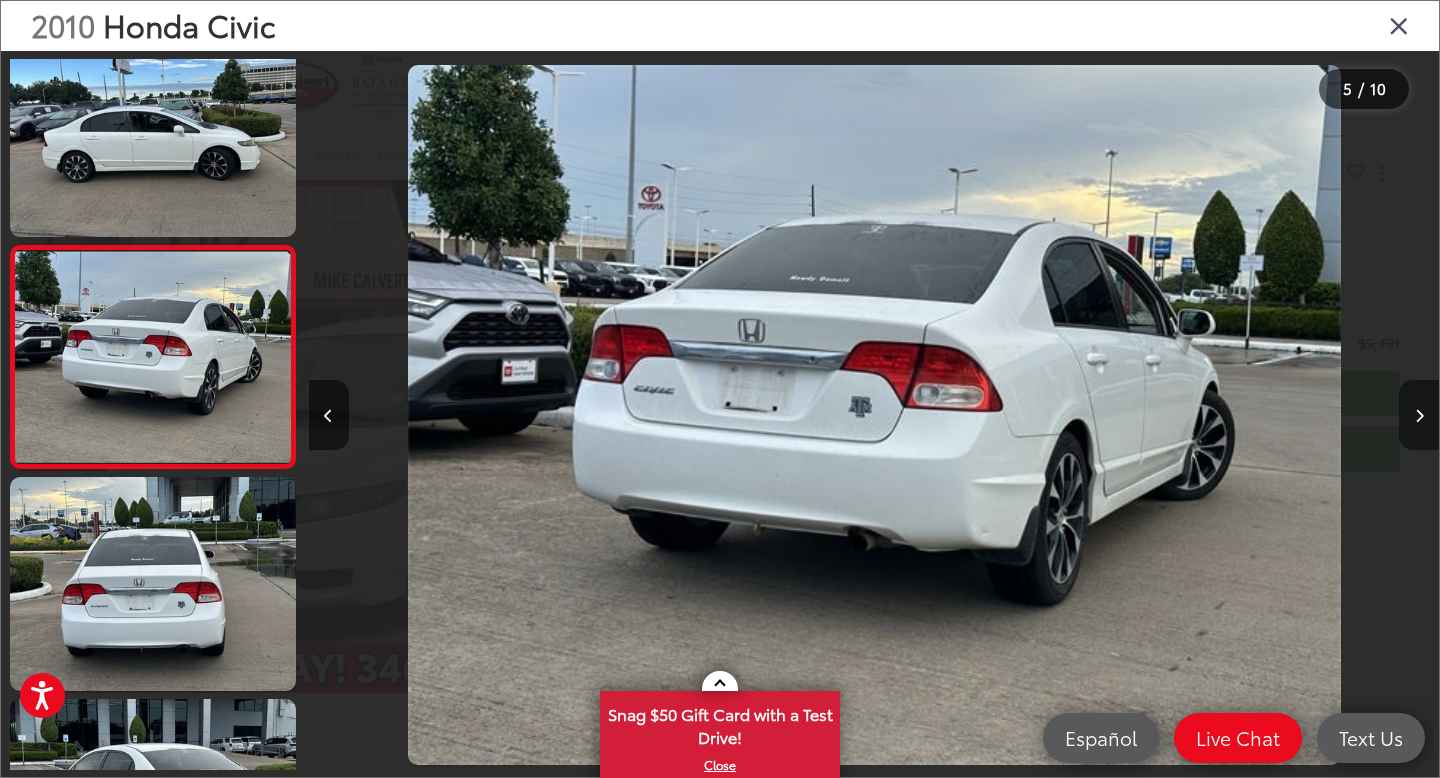 click at bounding box center [1419, 415] 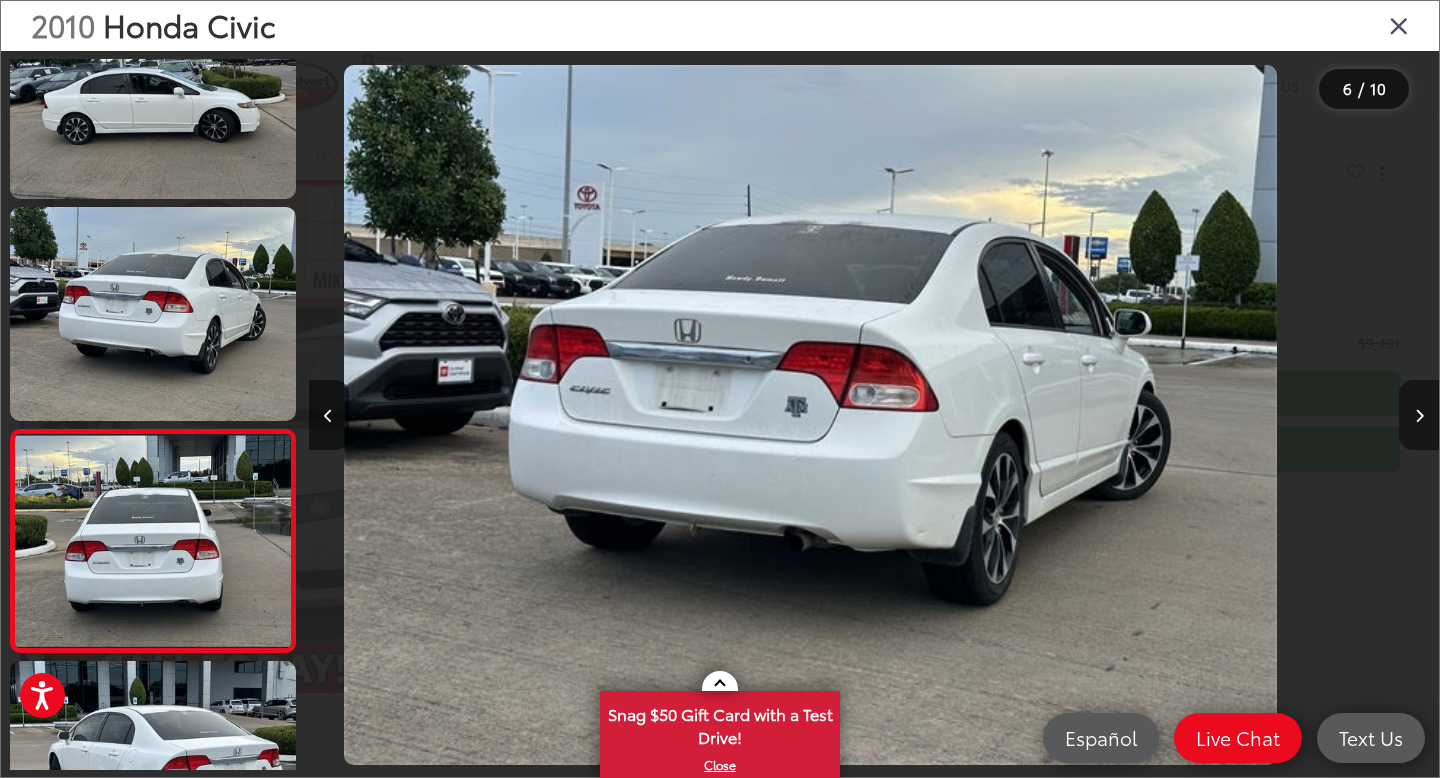 scroll, scrollTop: 824, scrollLeft: 0, axis: vertical 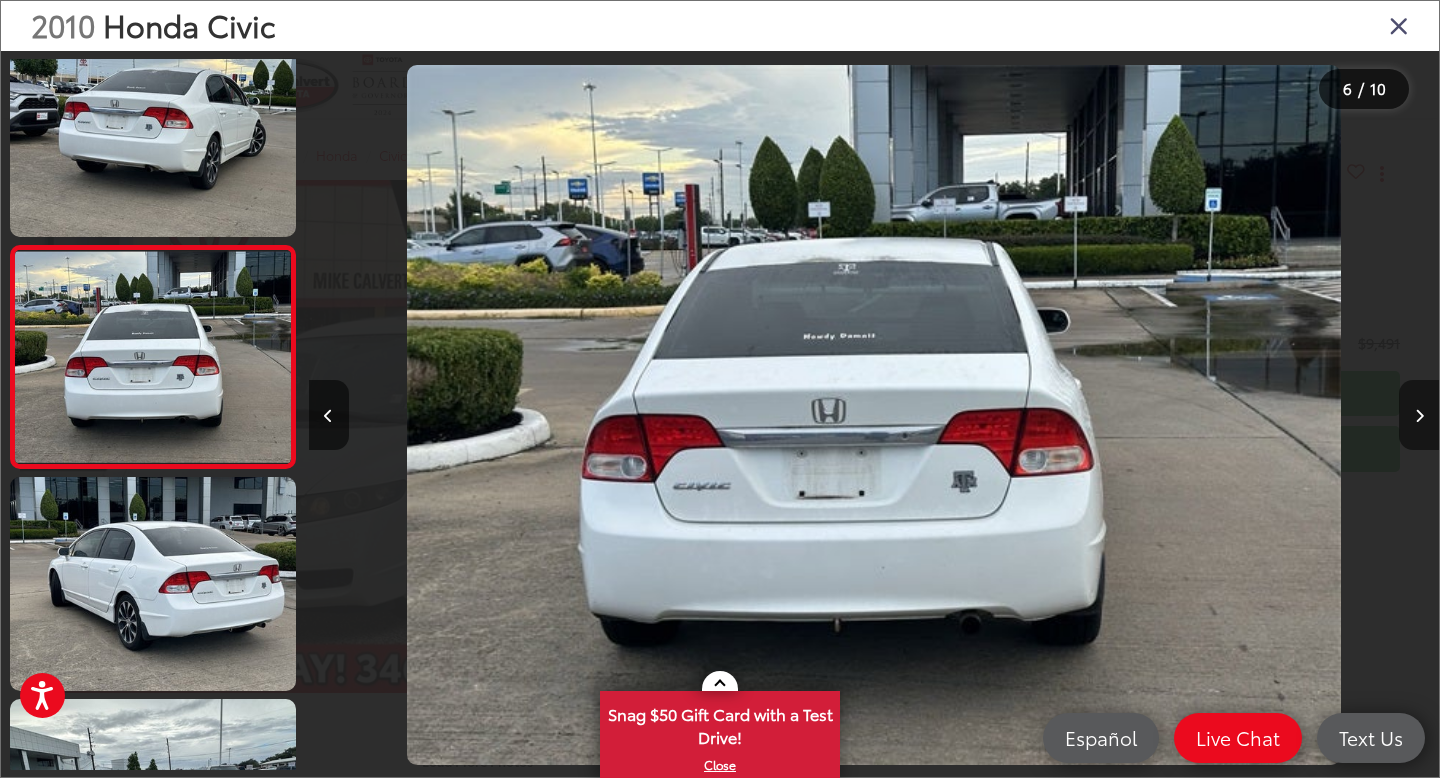 click at bounding box center [1419, 415] 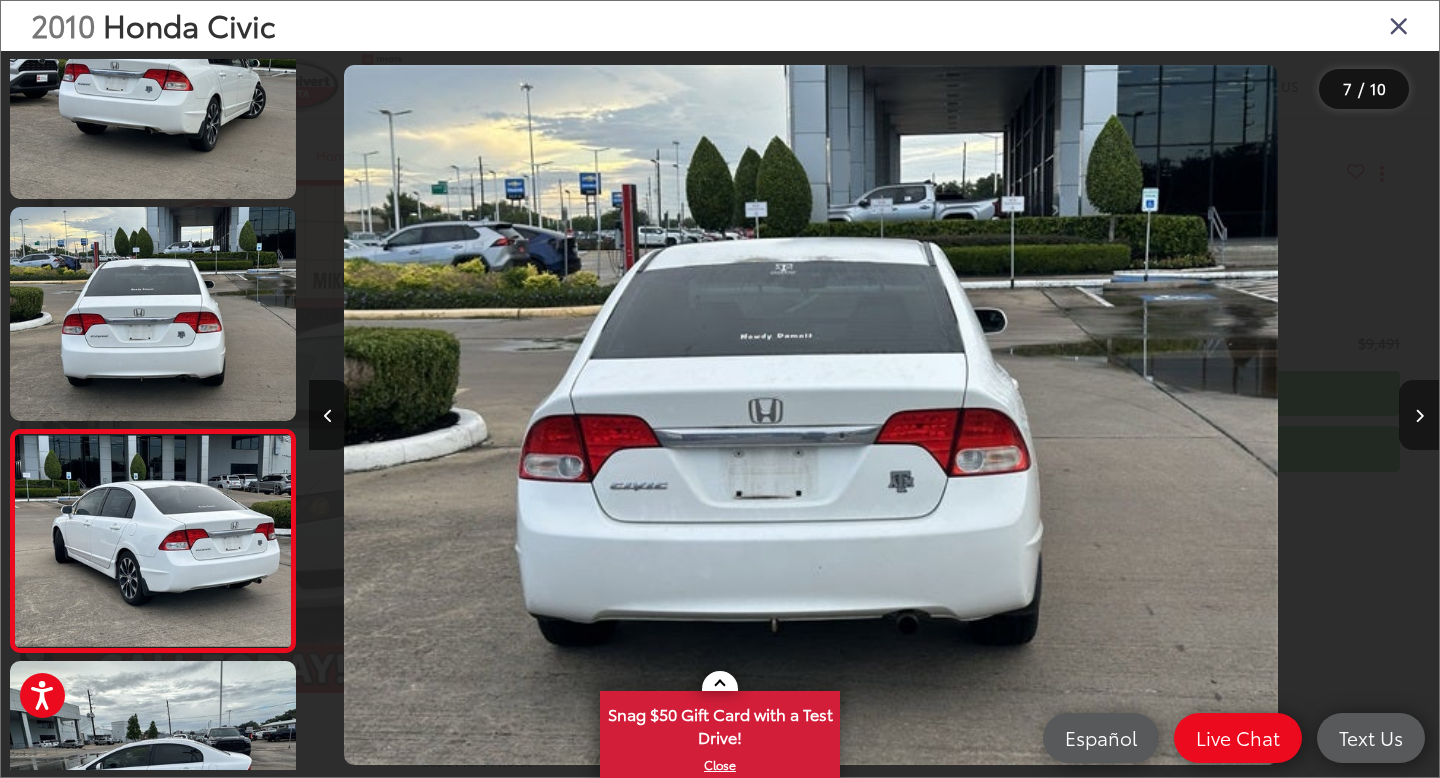 scroll, scrollTop: 1064, scrollLeft: 0, axis: vertical 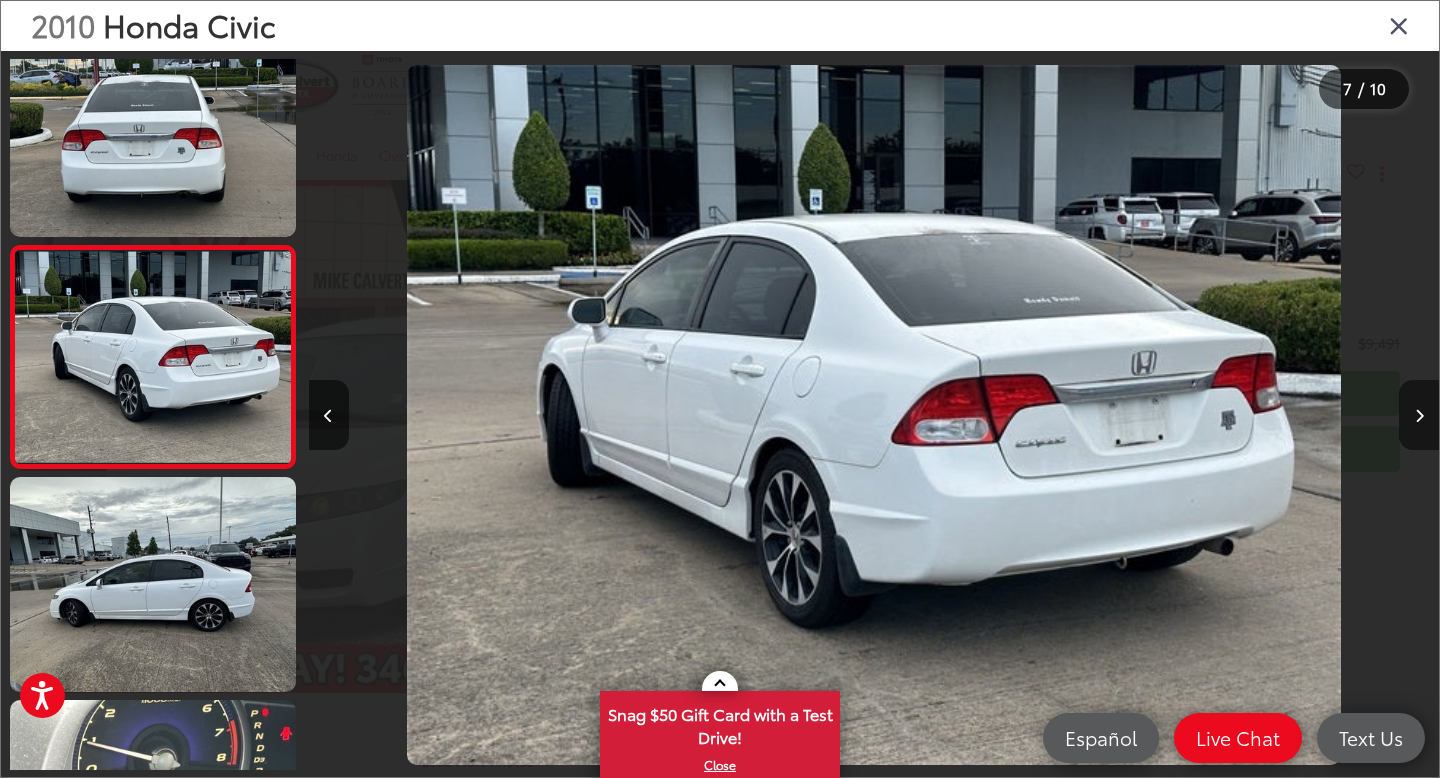 click at bounding box center (1419, 415) 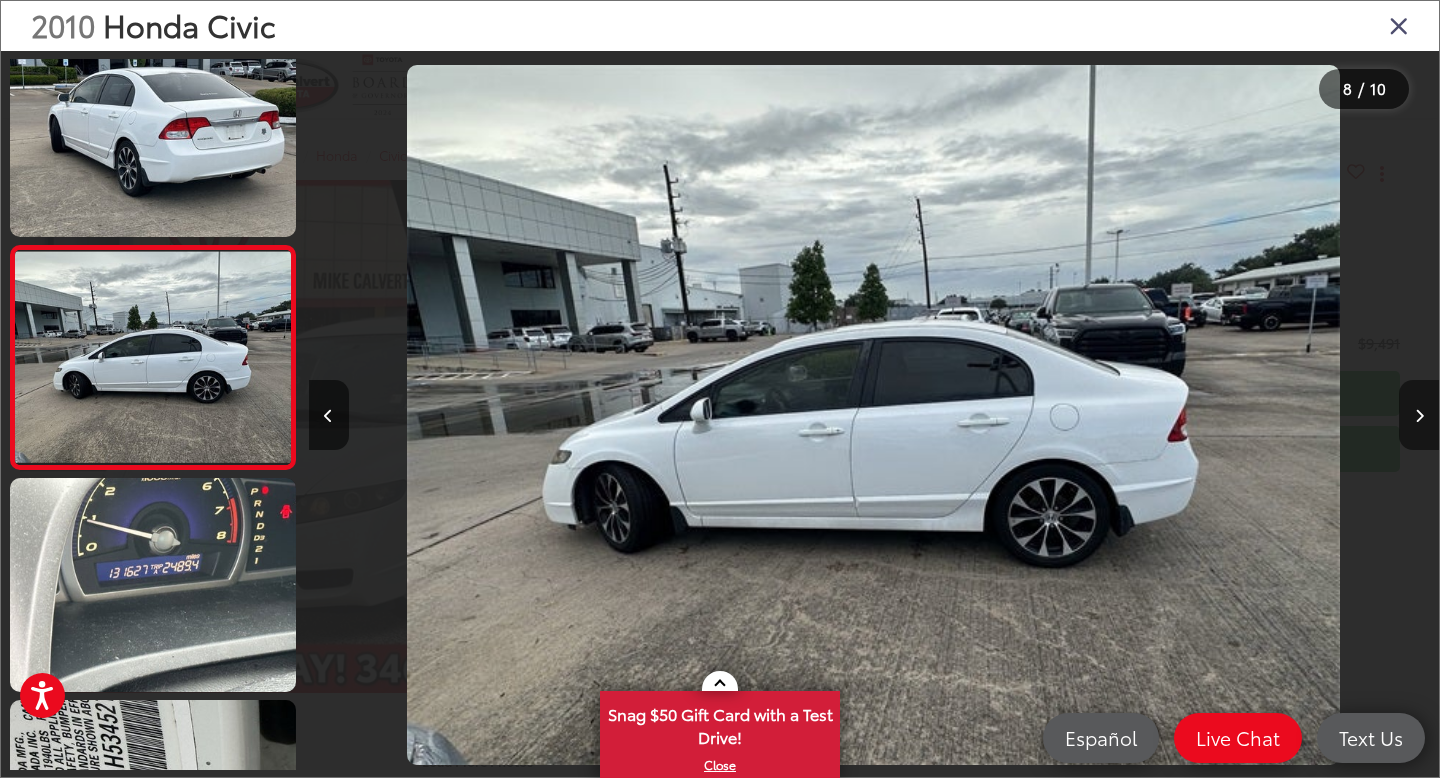 click at bounding box center (1419, 415) 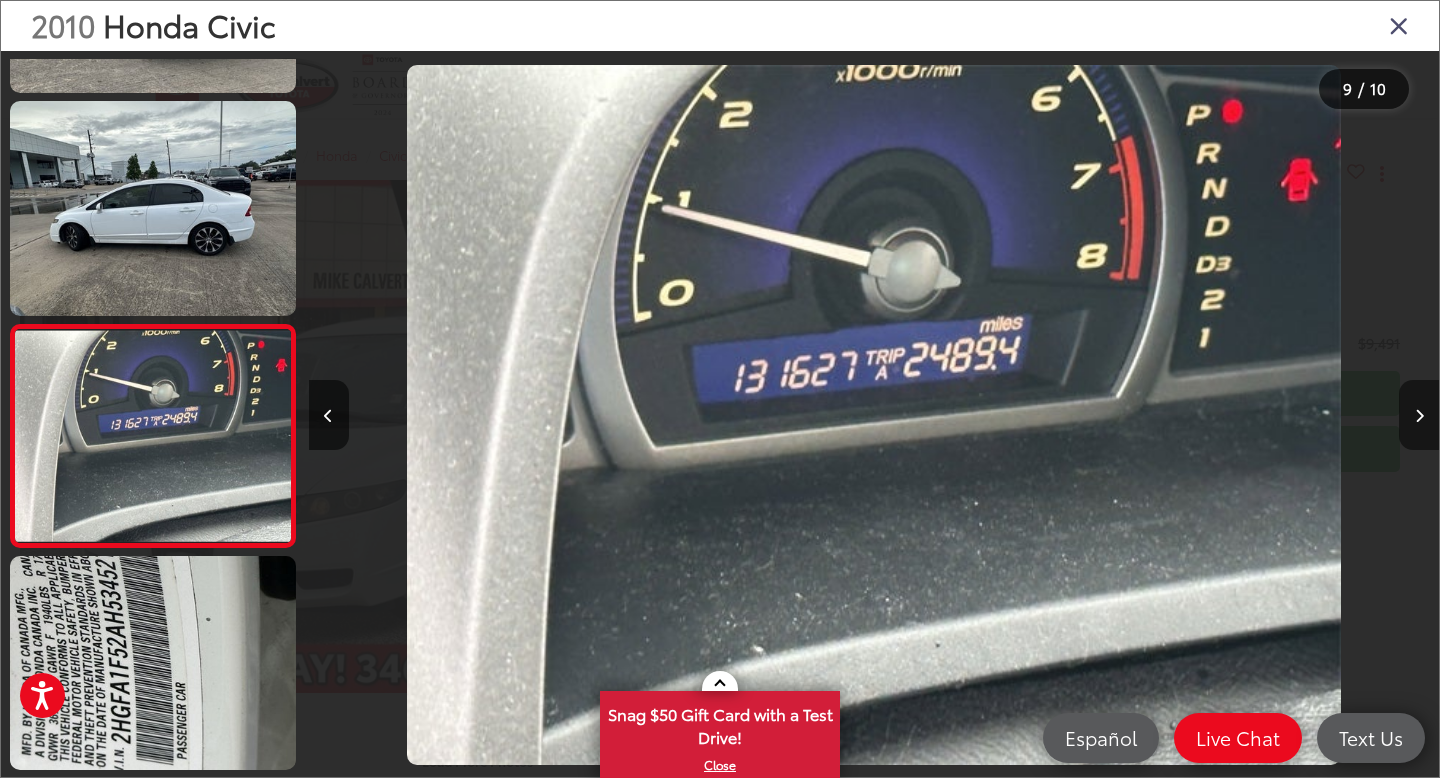 click at bounding box center [1419, 415] 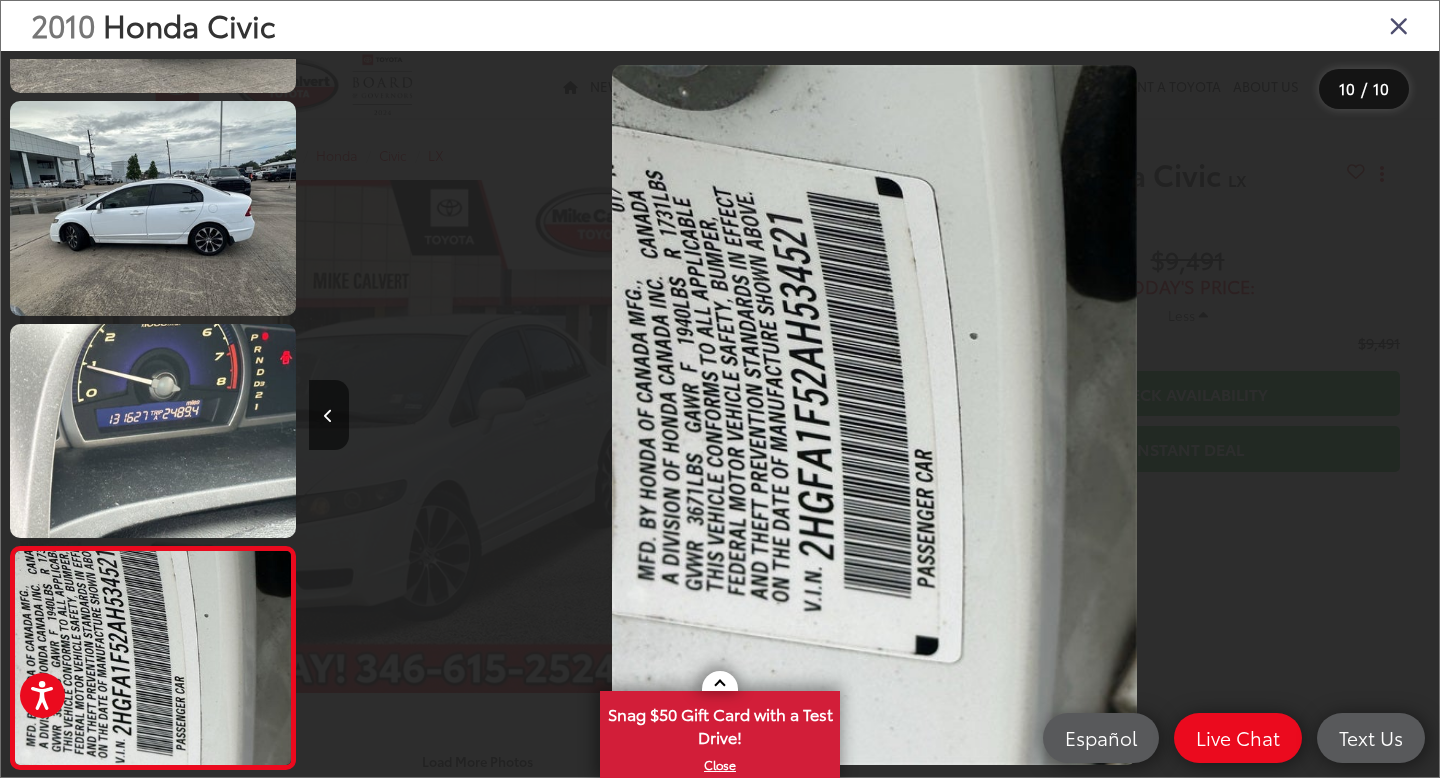 click at bounding box center [1297, 415] 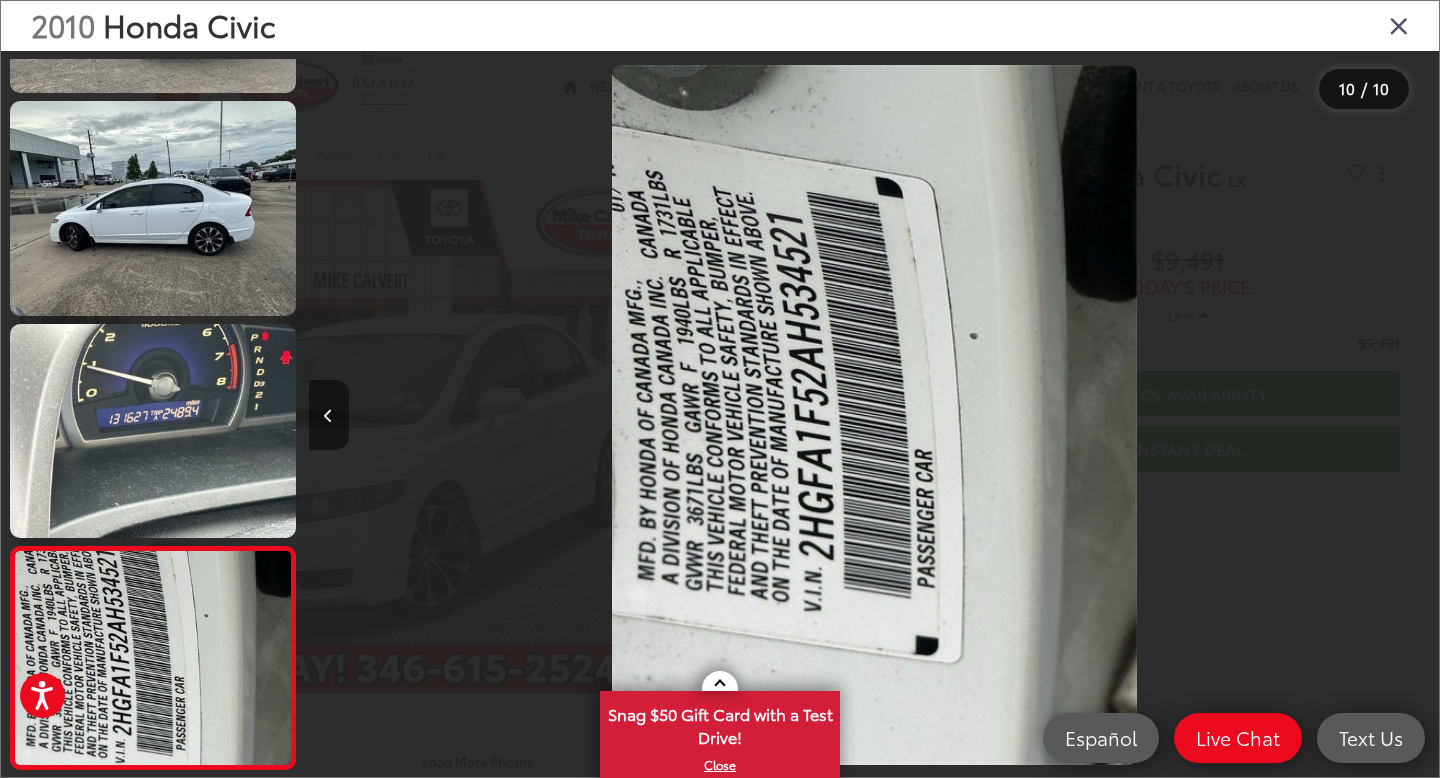 click at bounding box center (328, 416) 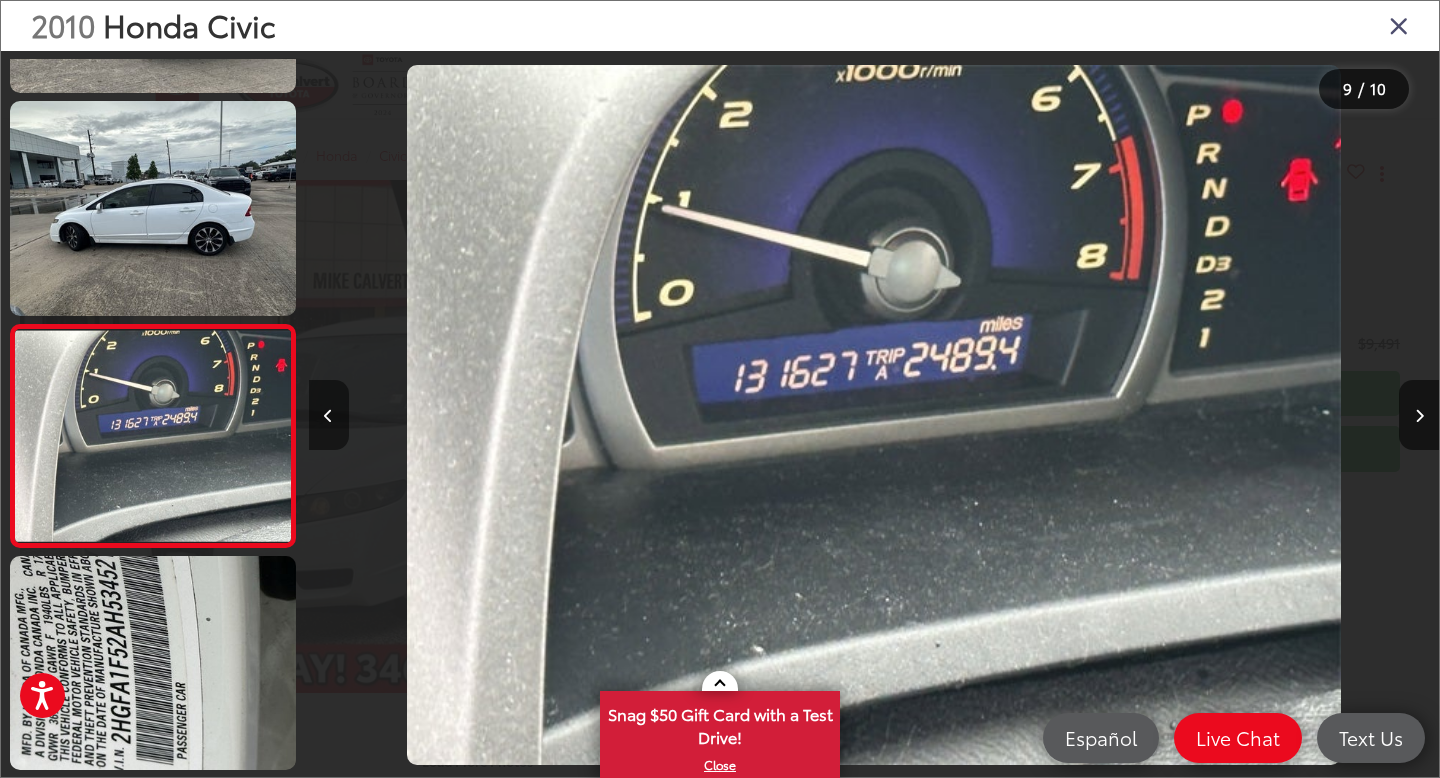 click at bounding box center [328, 416] 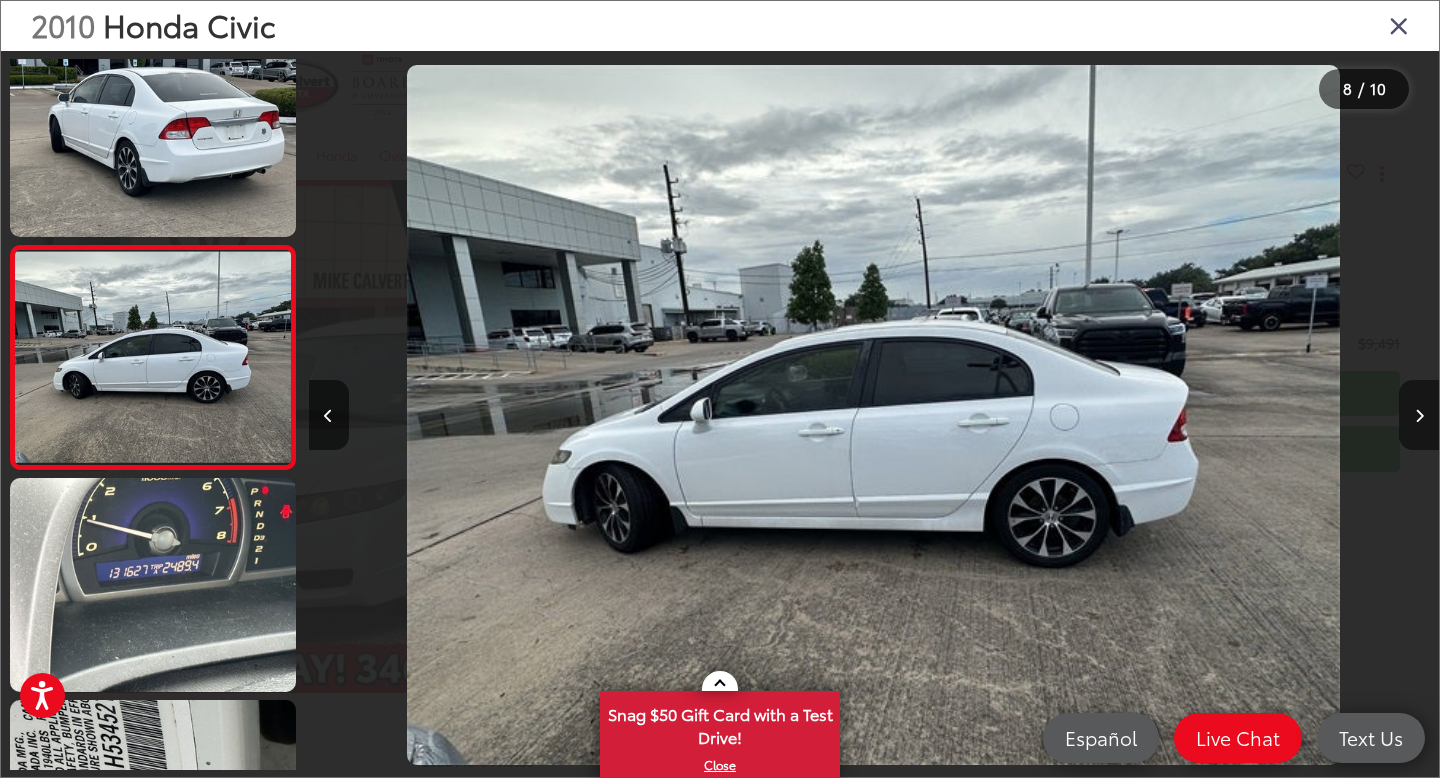 click at bounding box center [1419, 416] 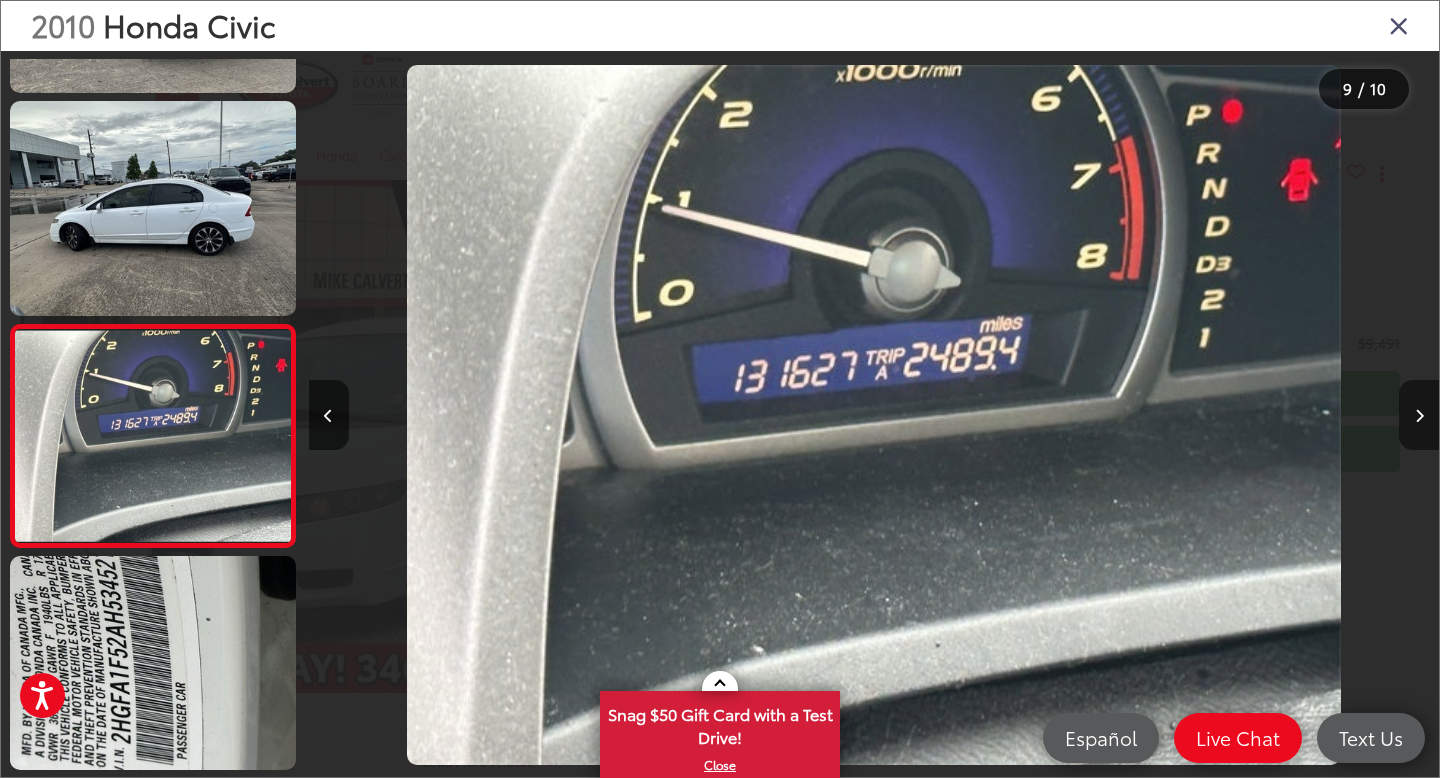 click at bounding box center (1419, 416) 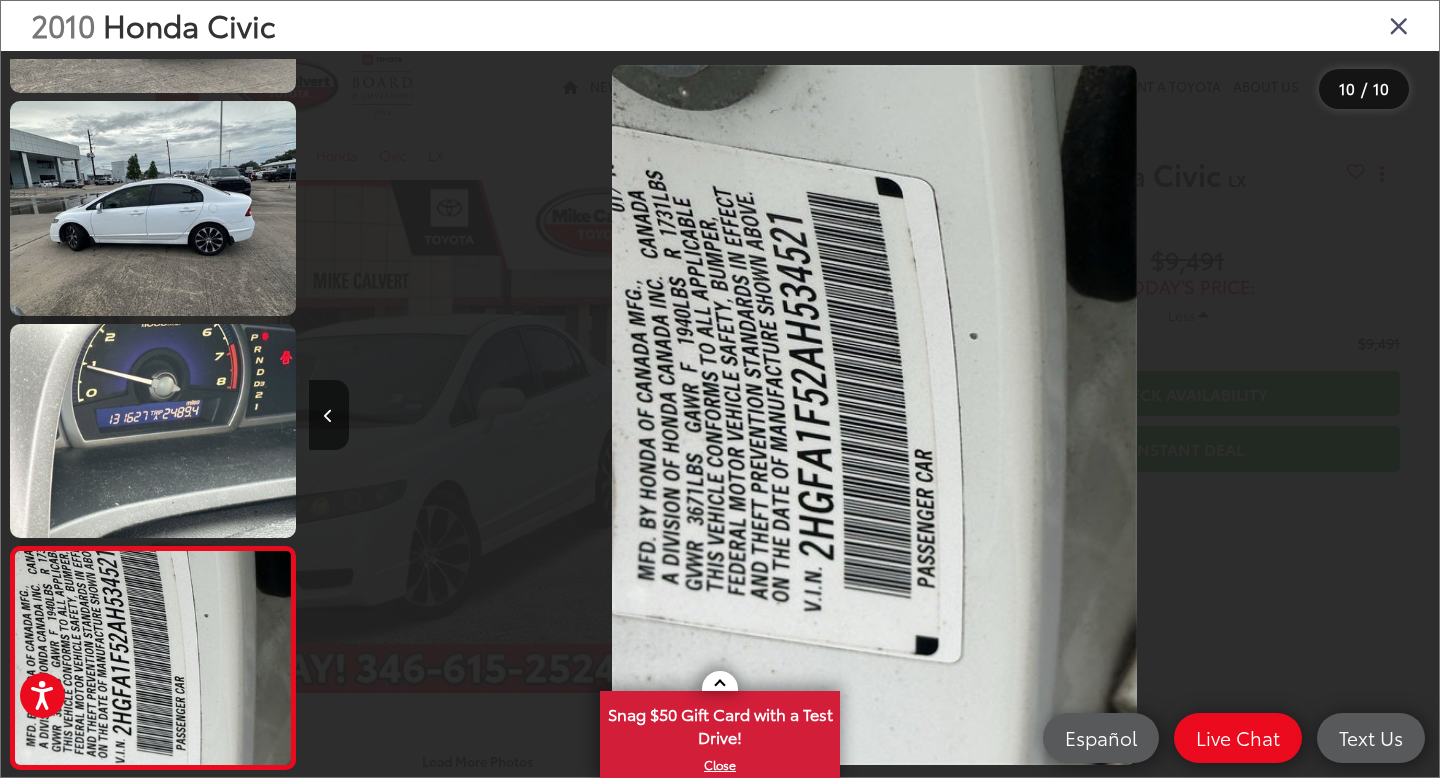 click at bounding box center [1399, 25] 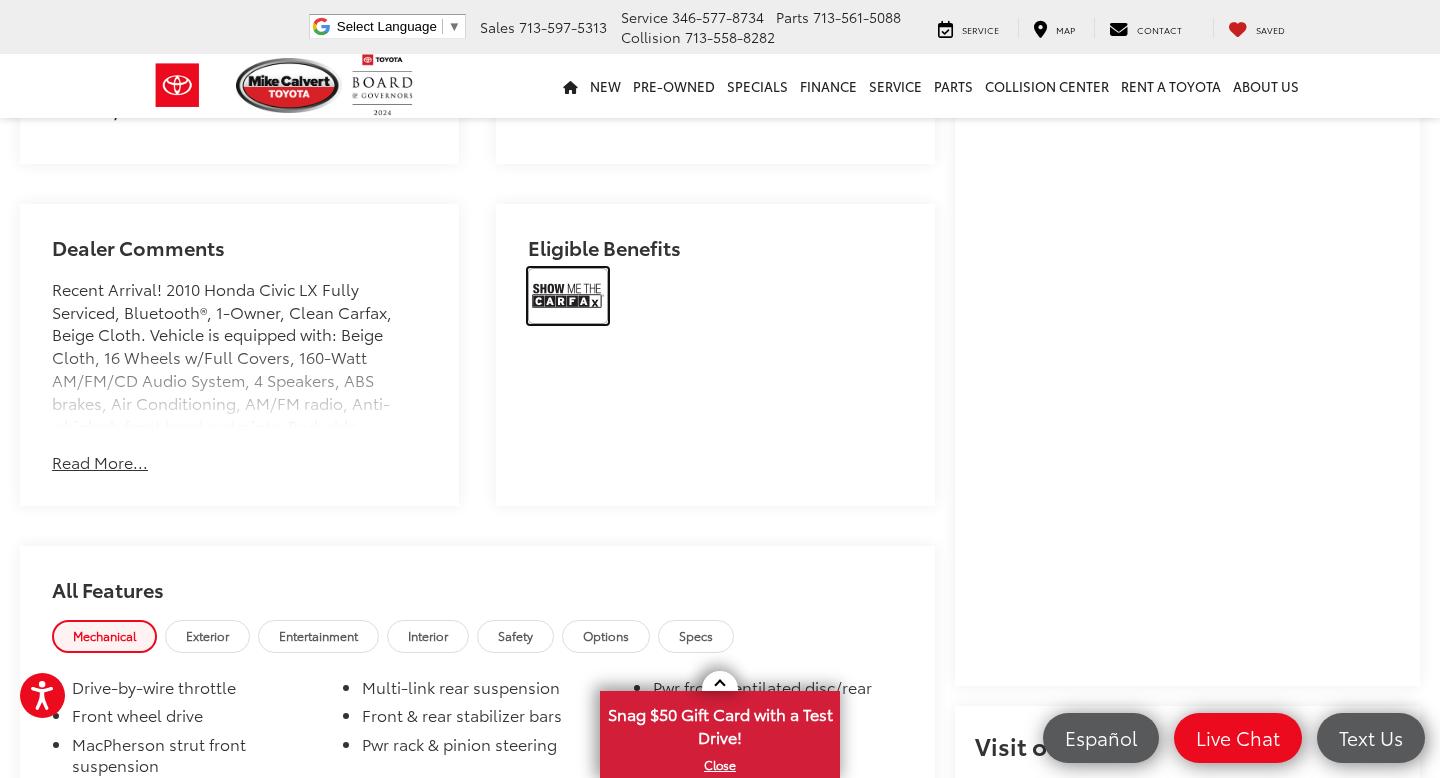 click at bounding box center (568, 296) 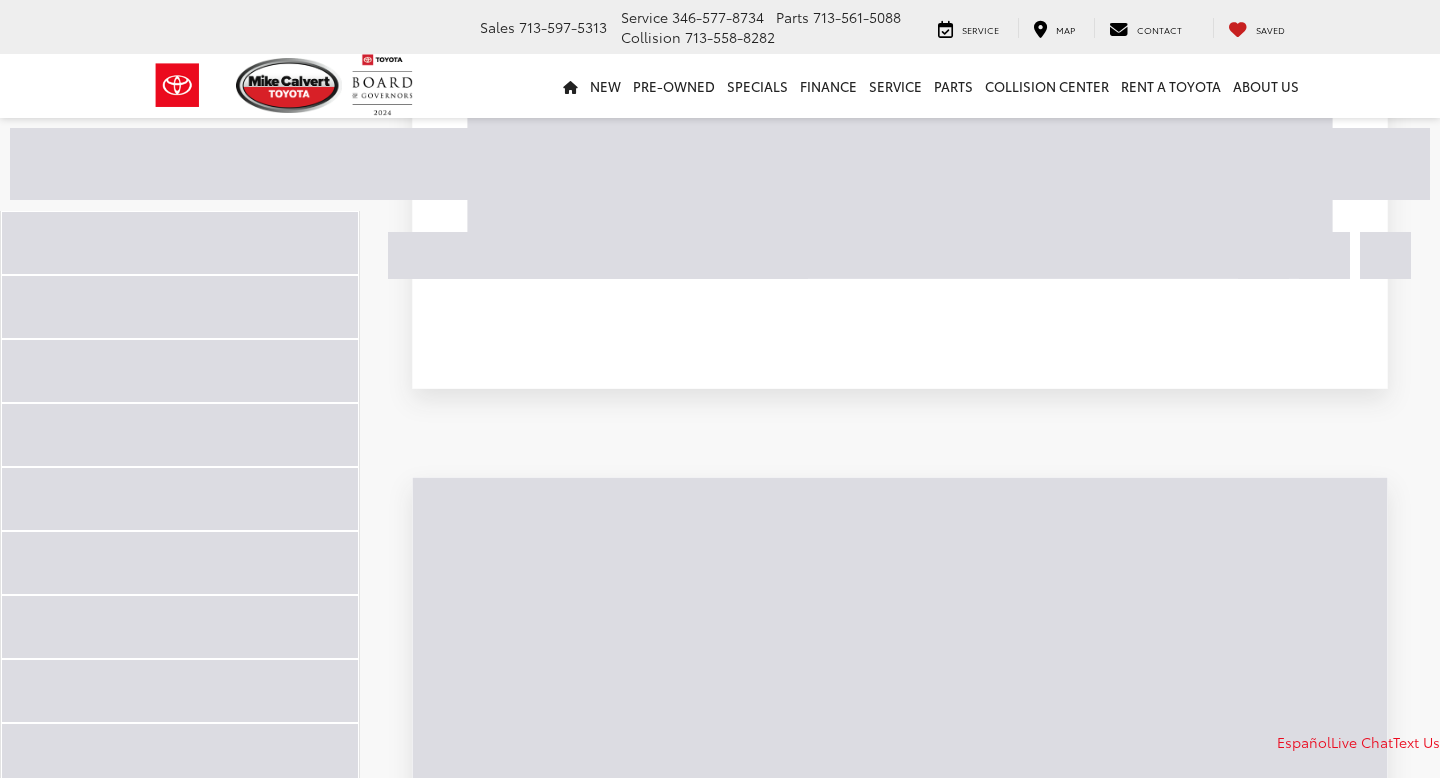 scroll, scrollTop: 0, scrollLeft: 0, axis: both 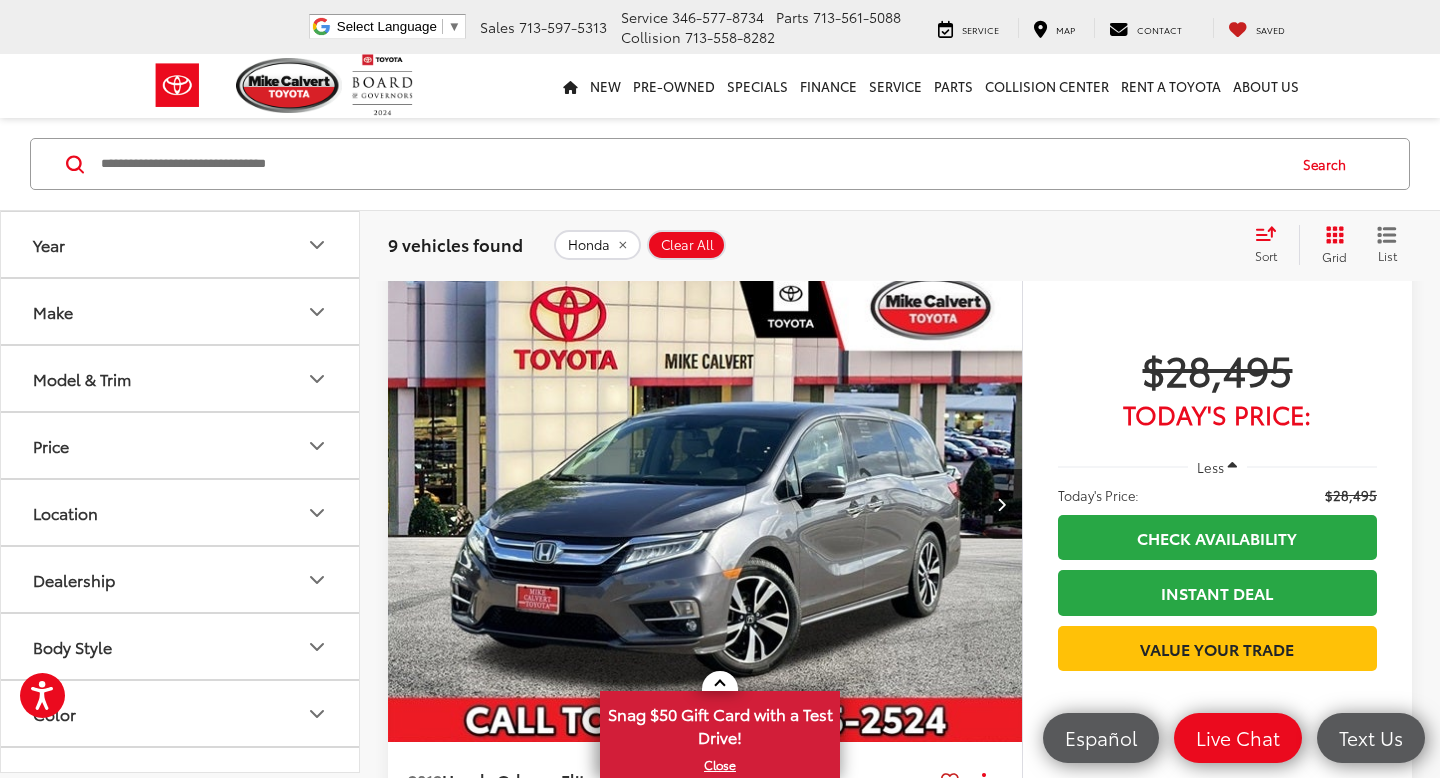 click 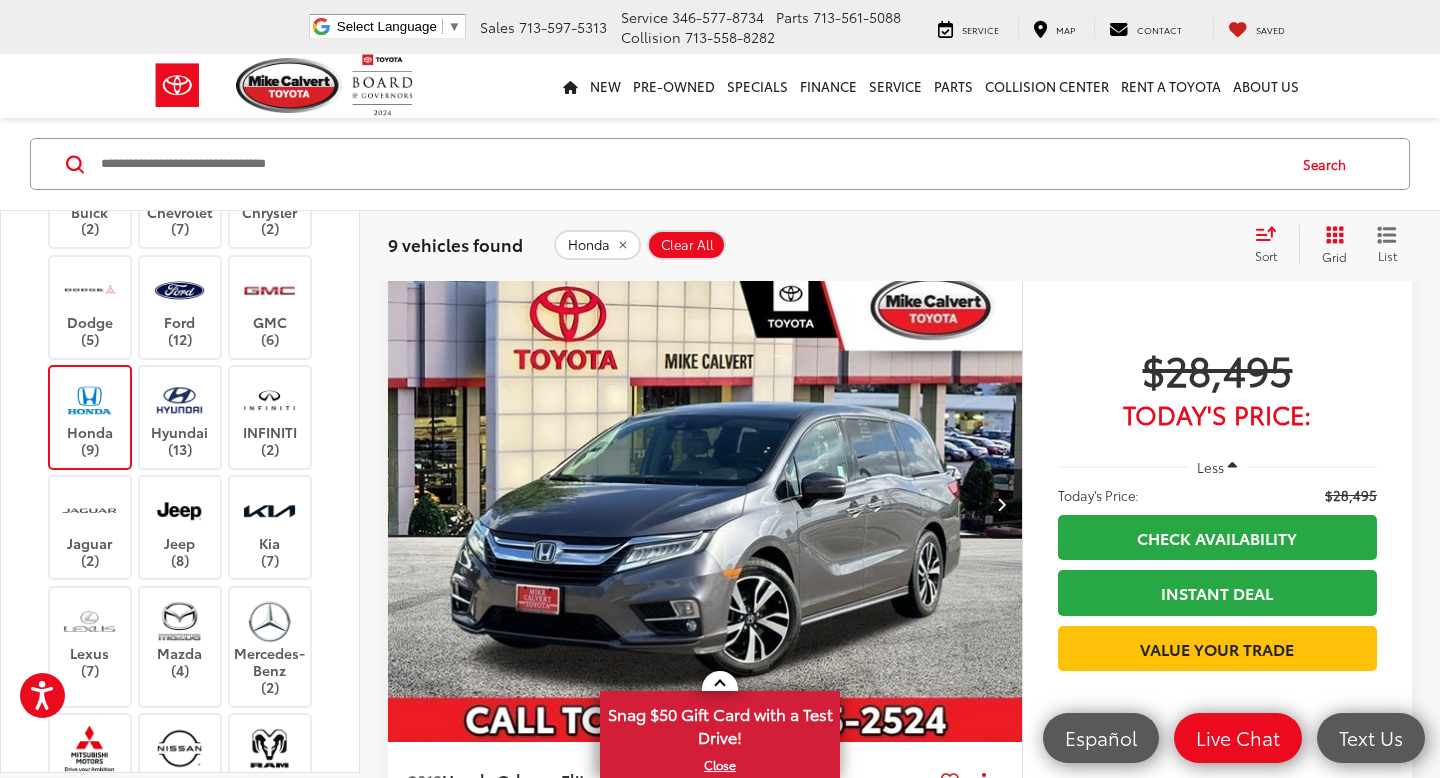 scroll, scrollTop: 220, scrollLeft: 0, axis: vertical 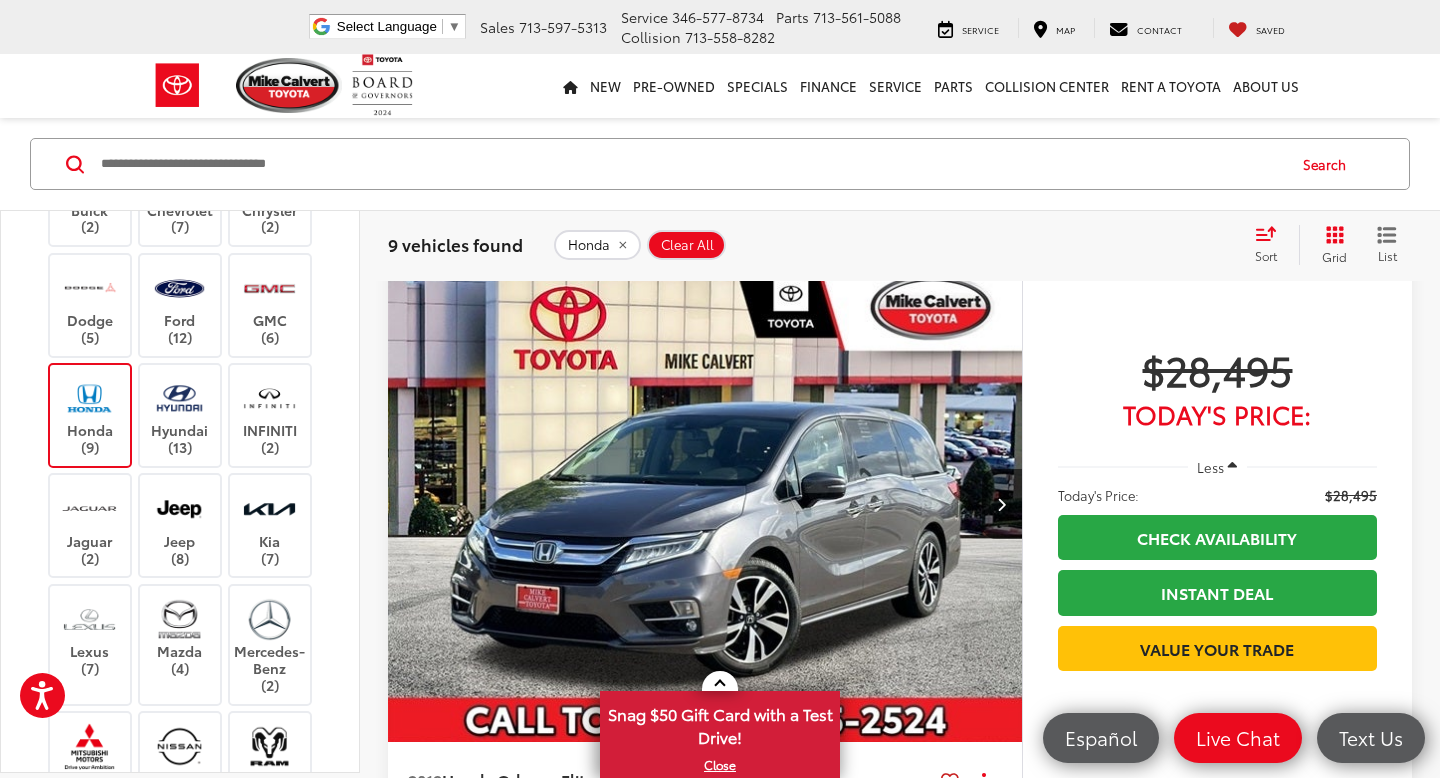 click on "Honda   (9)" at bounding box center (90, 415) 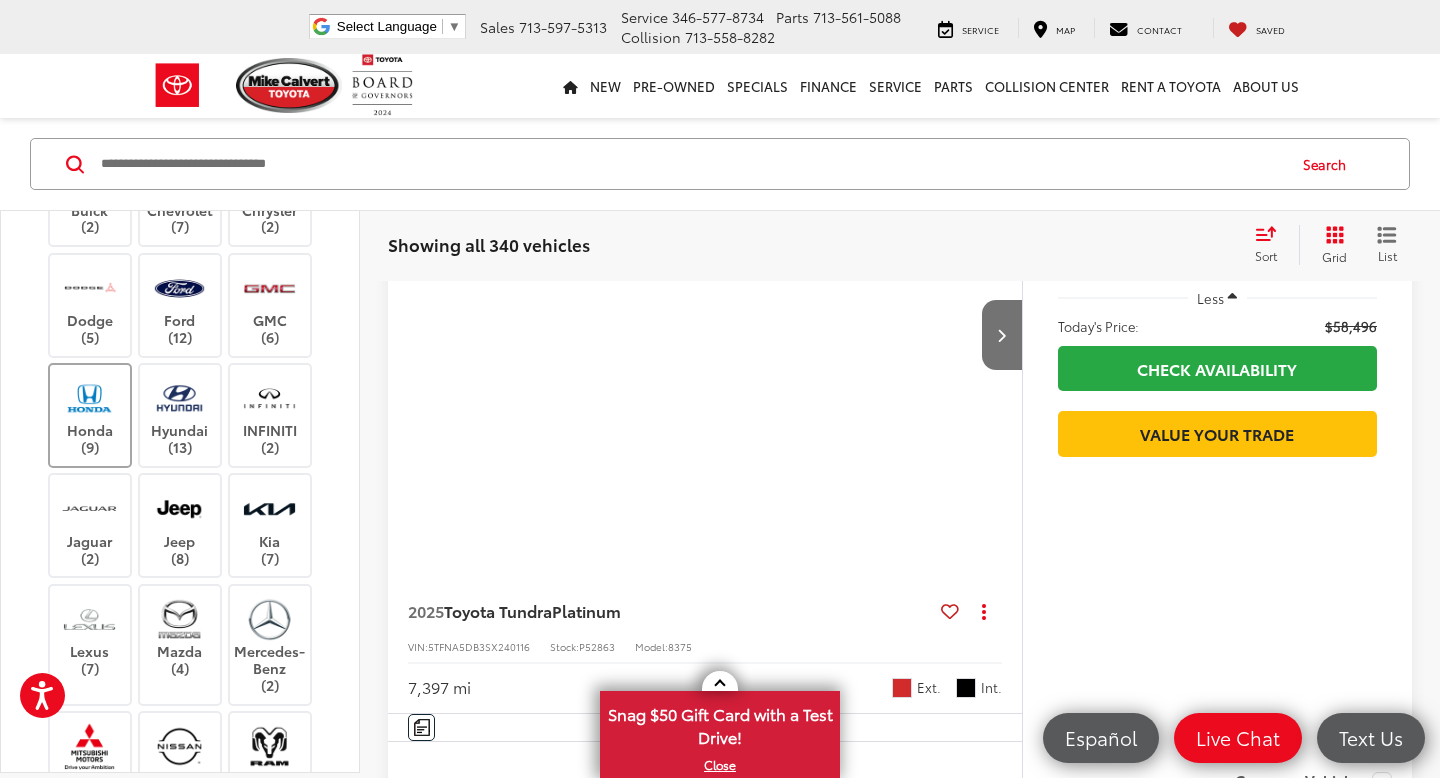 scroll, scrollTop: 193, scrollLeft: 0, axis: vertical 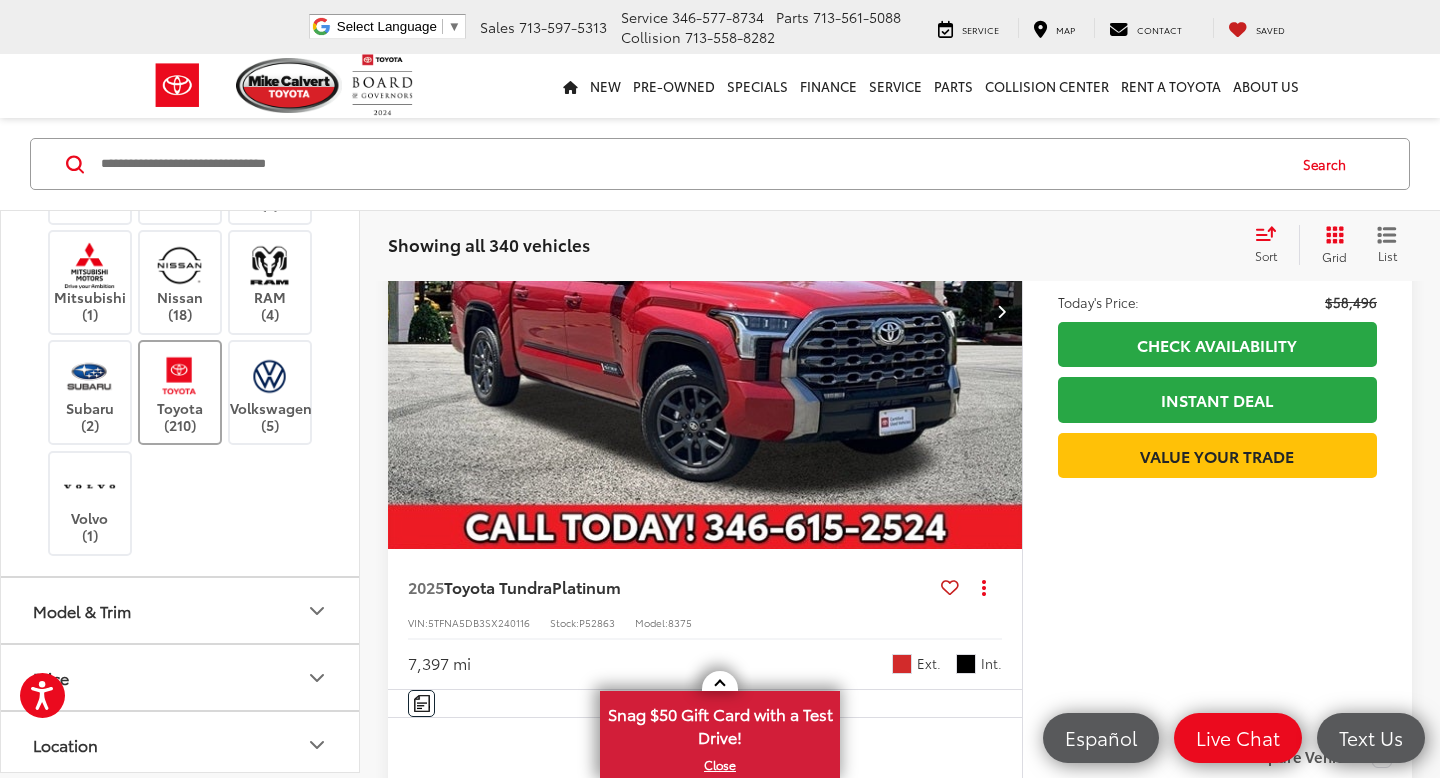 click at bounding box center (179, 375) 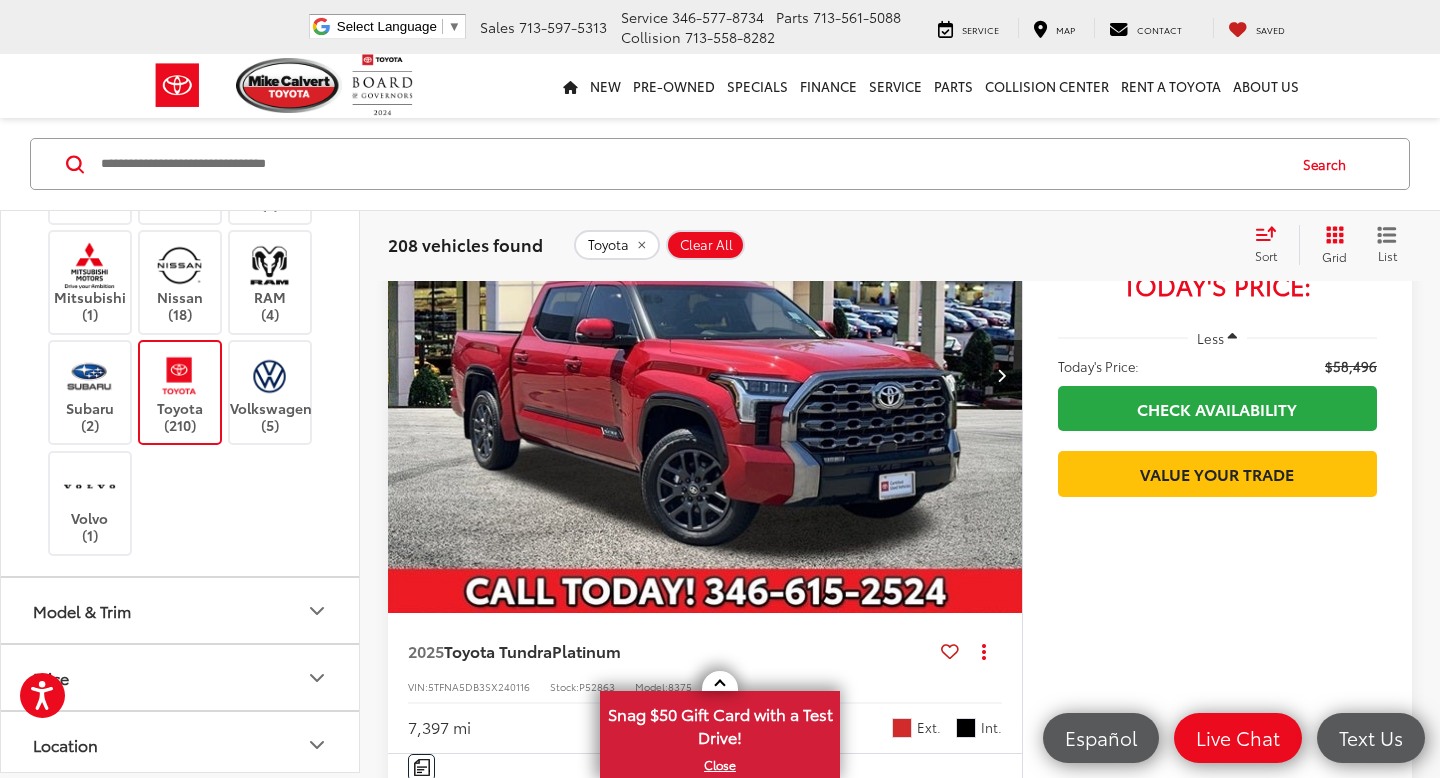 scroll, scrollTop: 114, scrollLeft: 0, axis: vertical 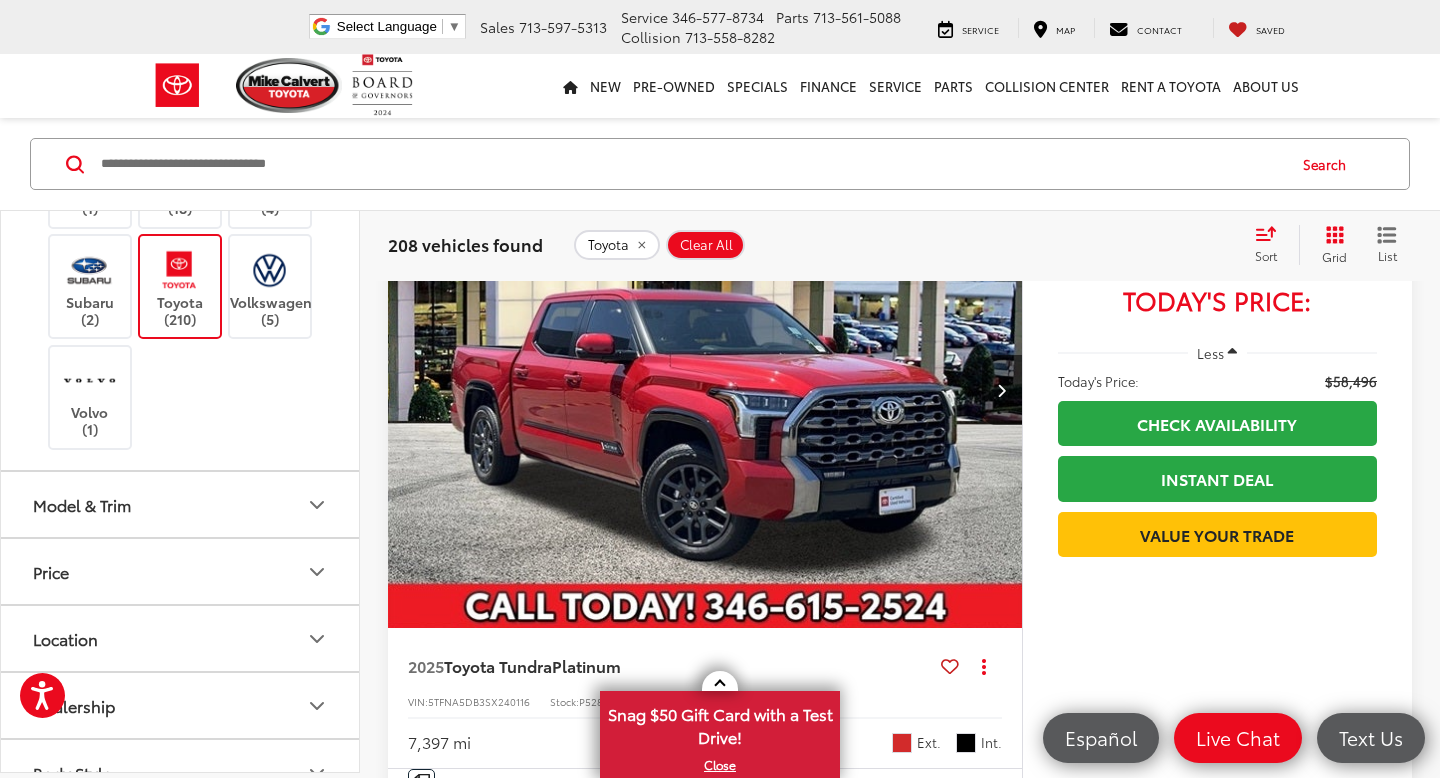 click 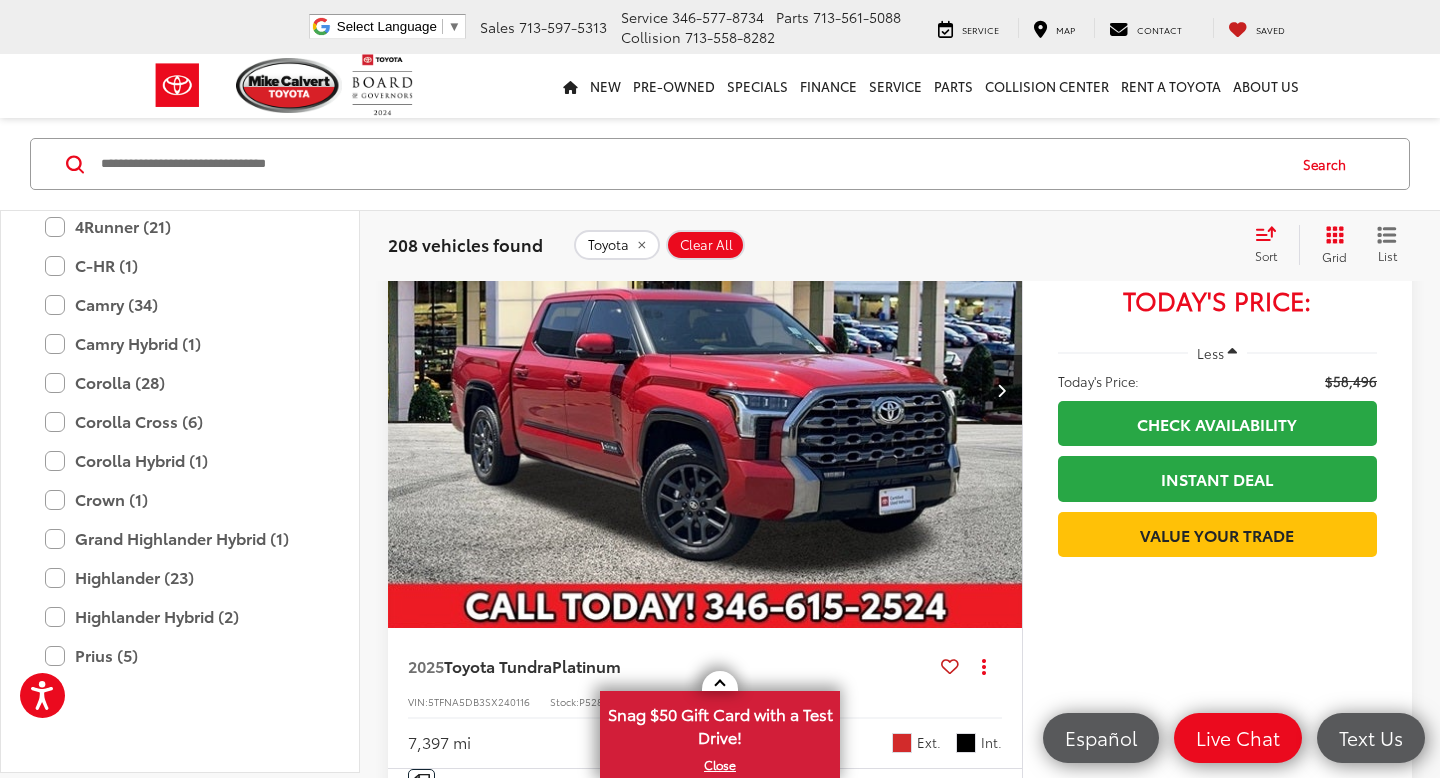 scroll, scrollTop: 1154, scrollLeft: 0, axis: vertical 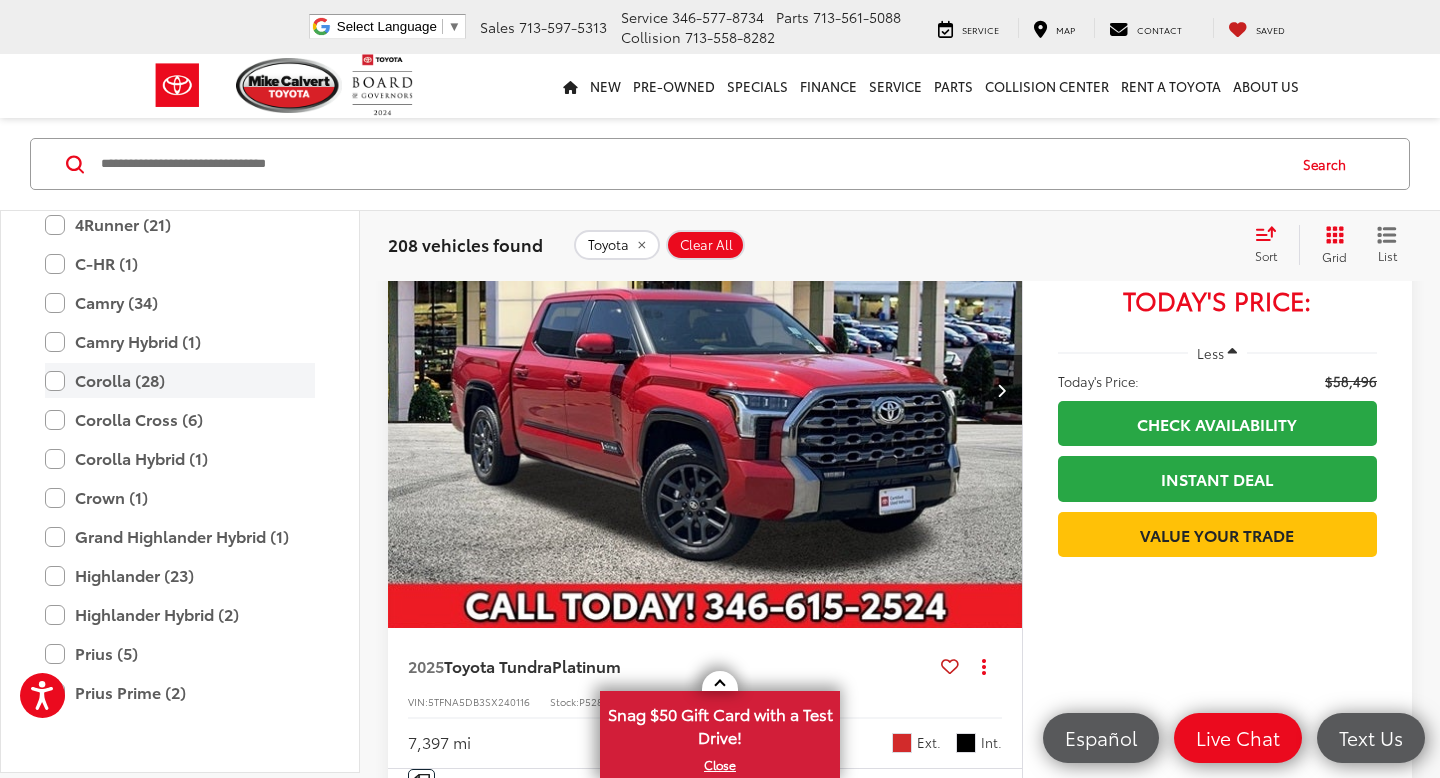 click on "Corolla (28)" at bounding box center (180, 380) 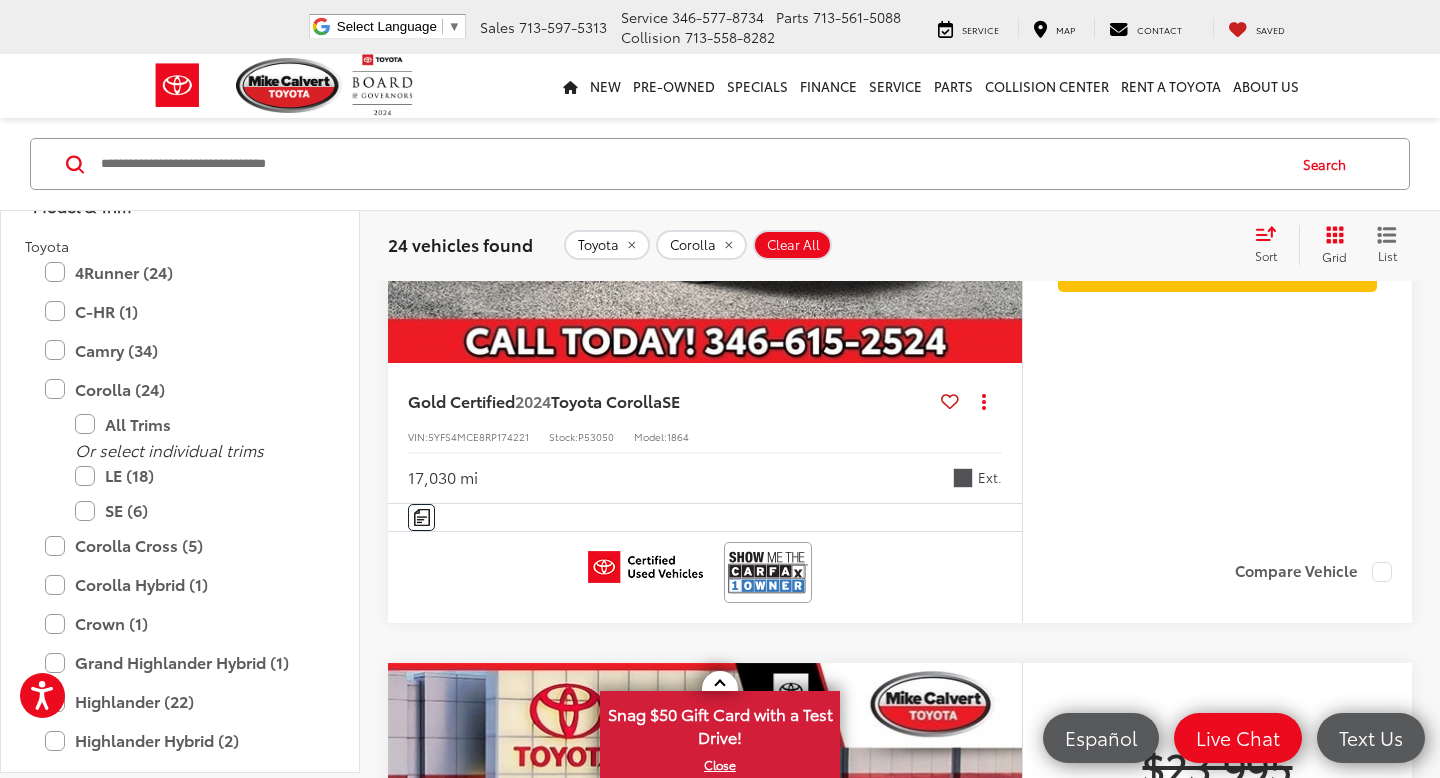 scroll, scrollTop: 402, scrollLeft: 0, axis: vertical 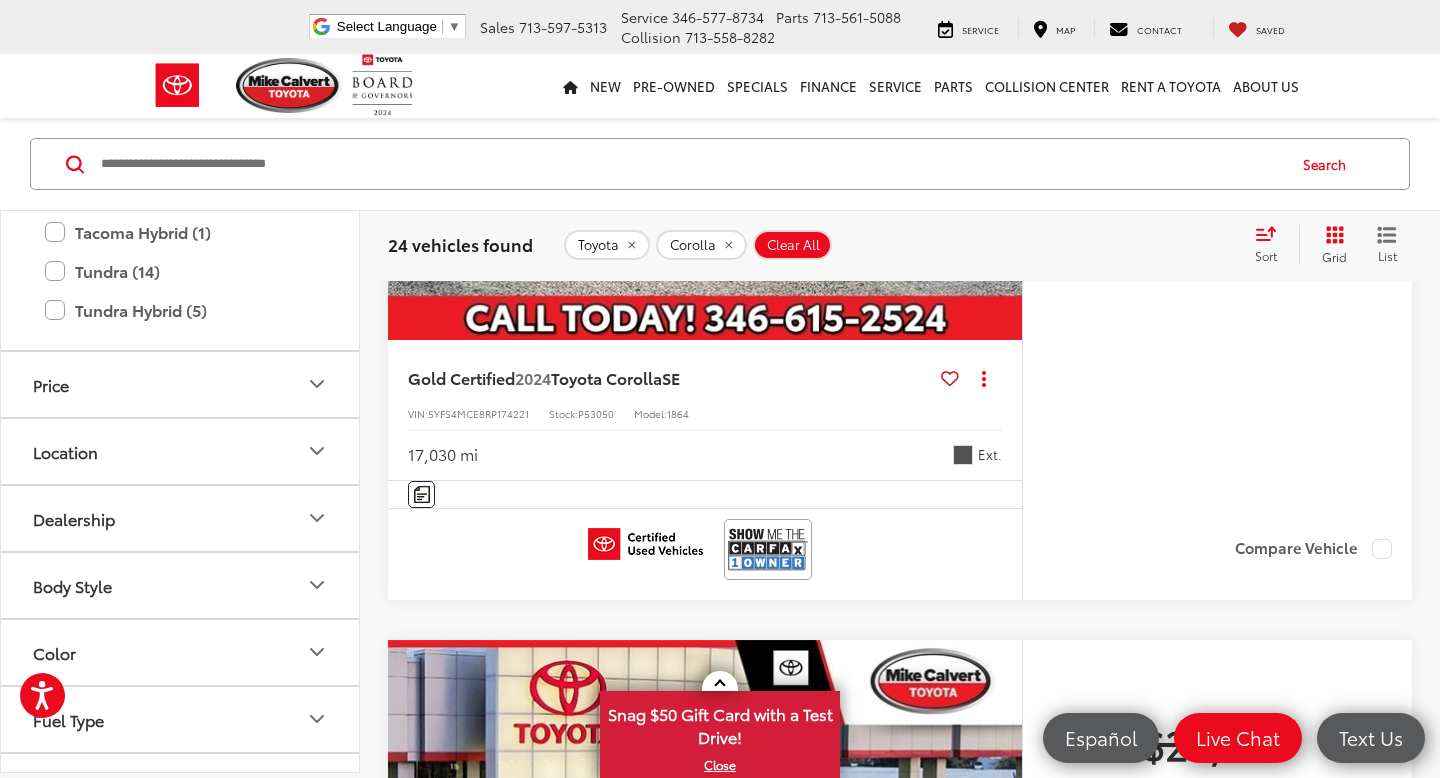 click 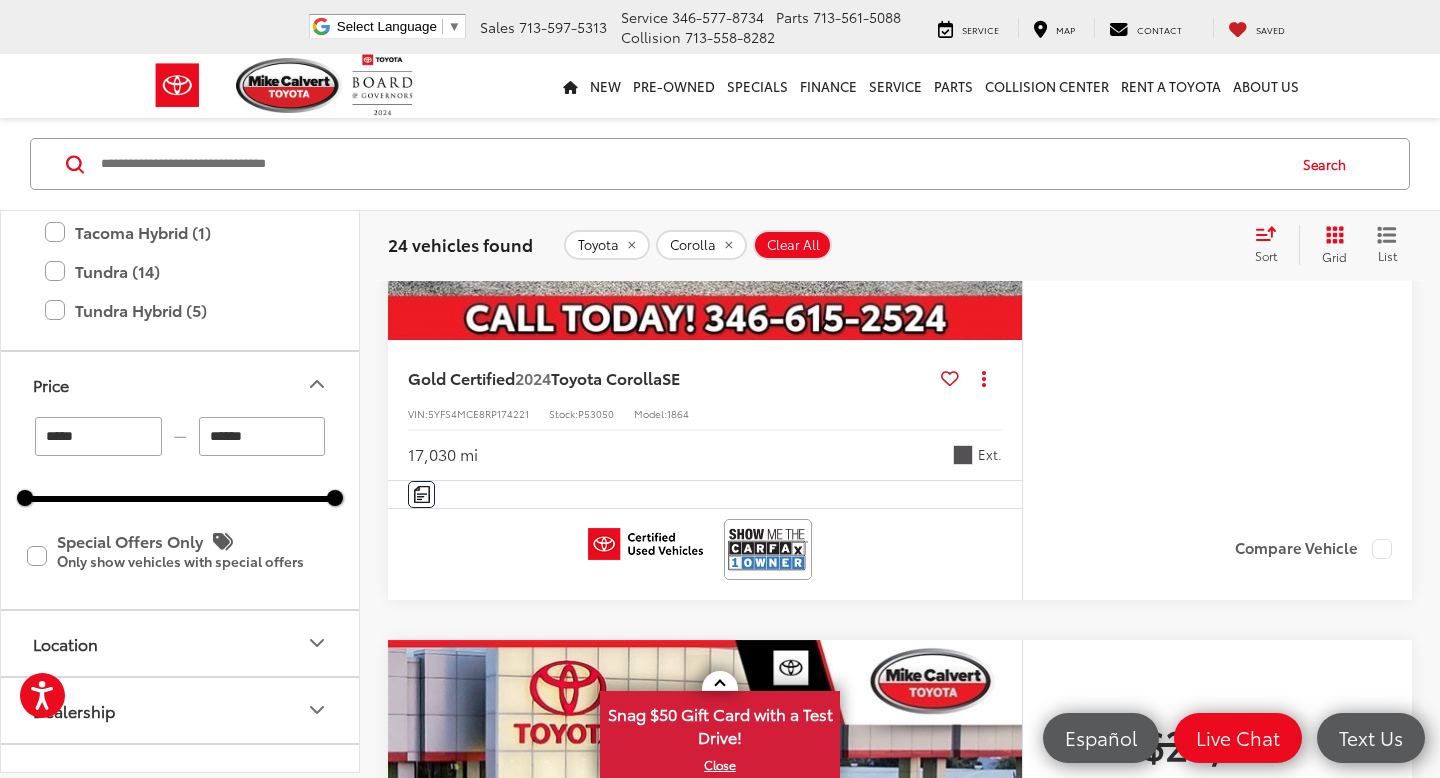 click on "******" at bounding box center [262, 436] 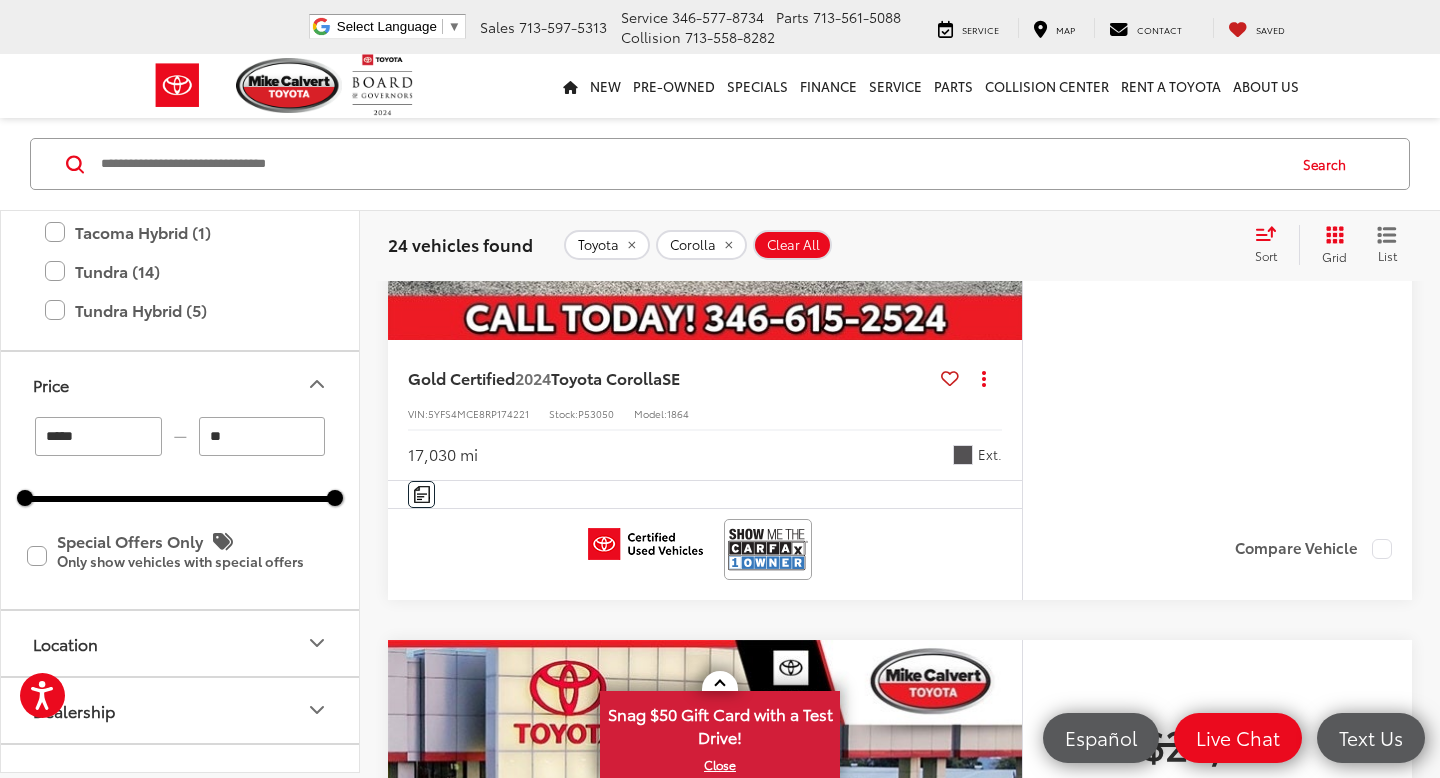 type on "*" 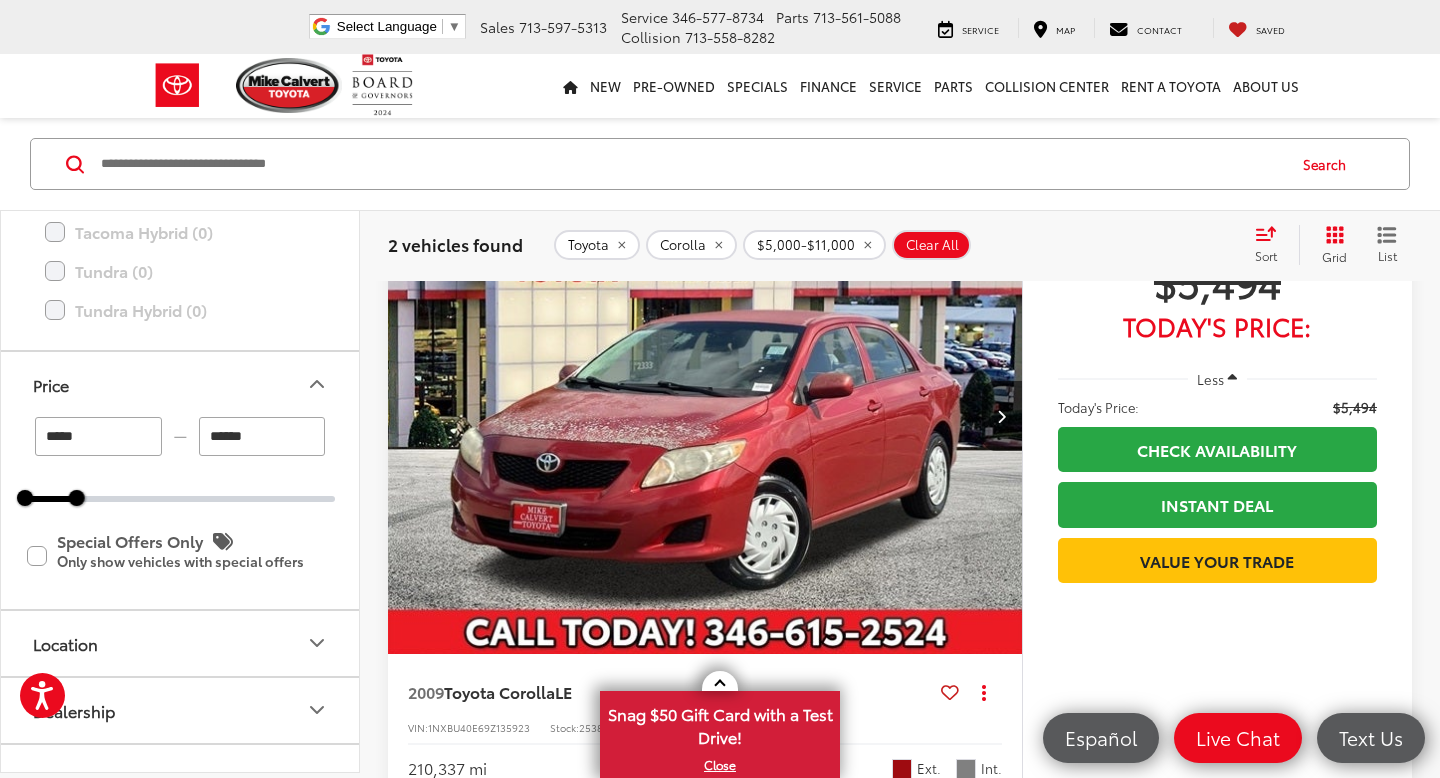 scroll, scrollTop: 0, scrollLeft: 0, axis: both 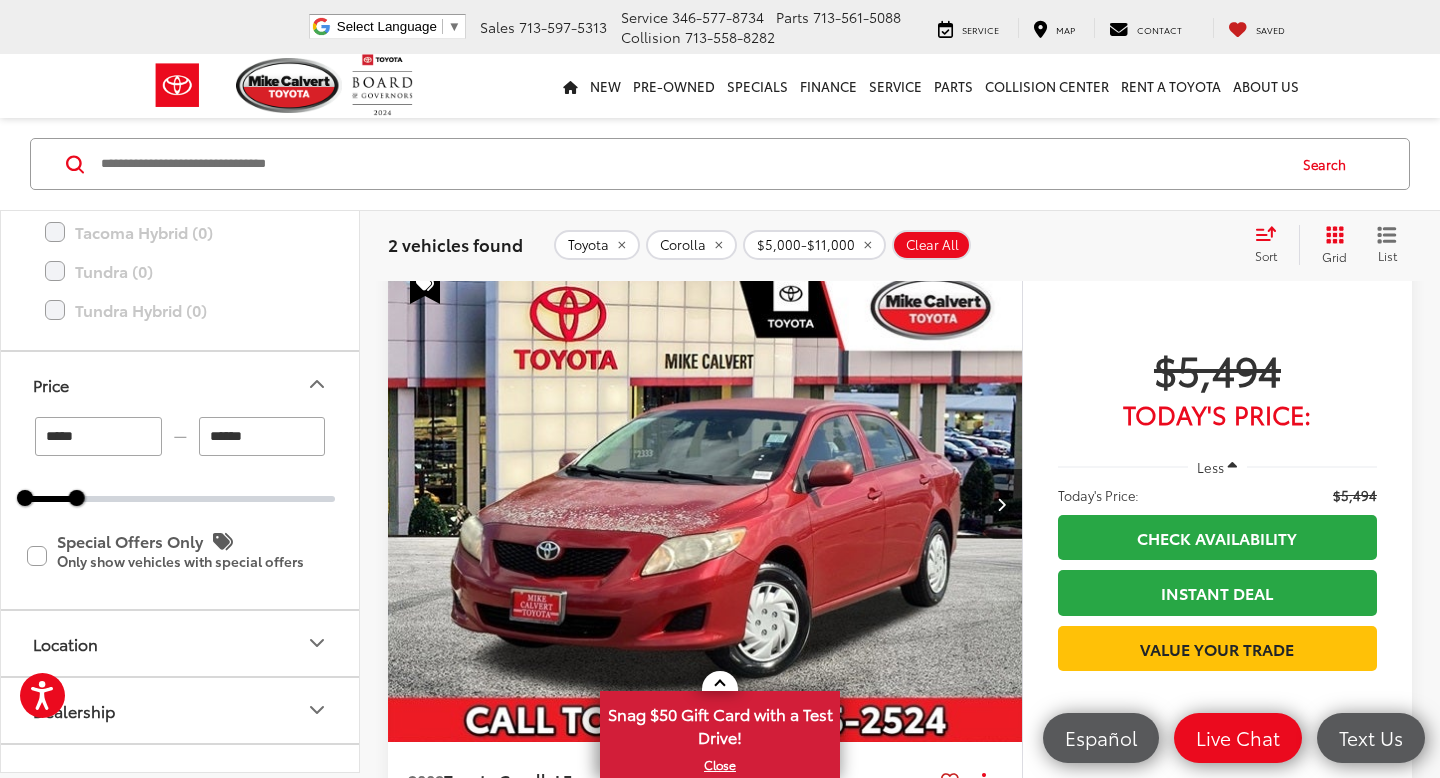 click on "******" at bounding box center (262, 436) 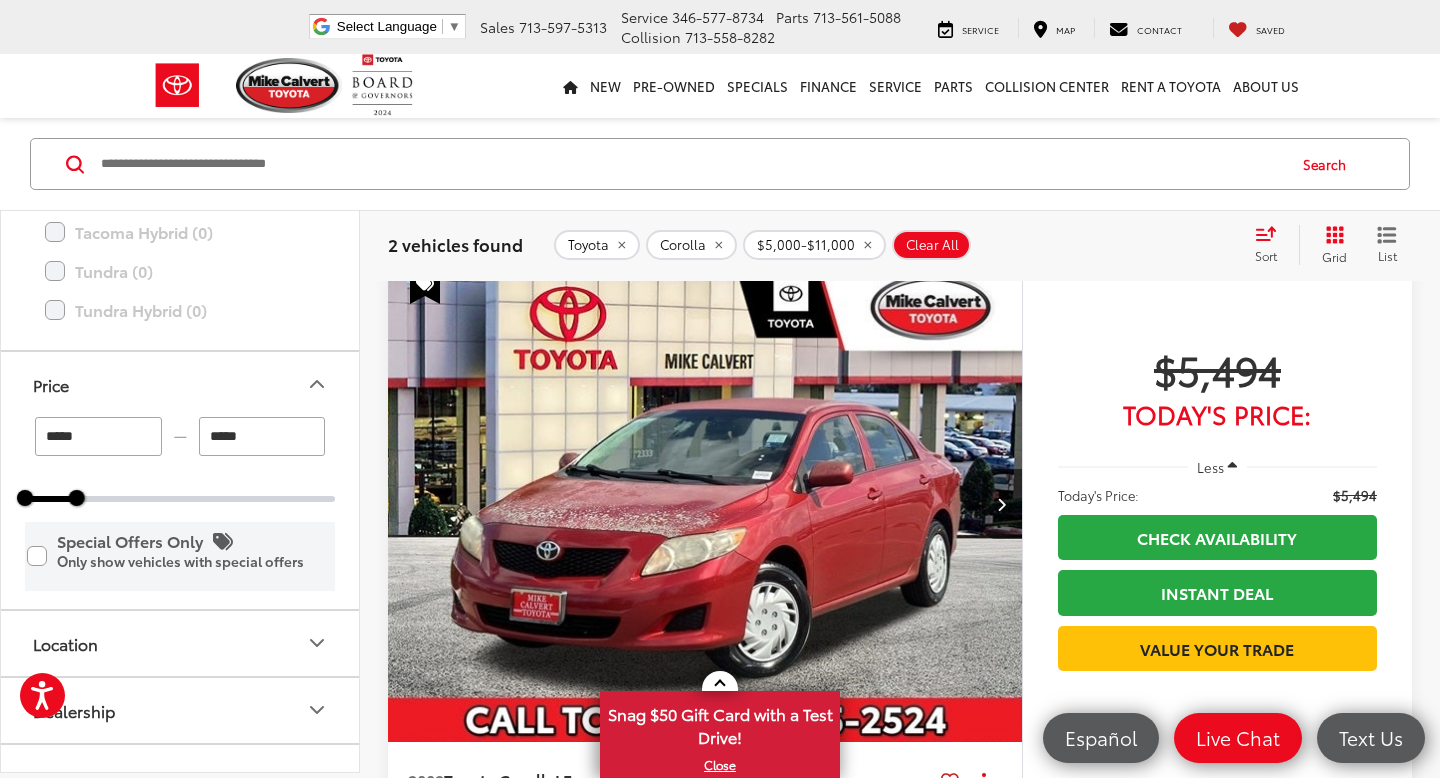 type on "******" 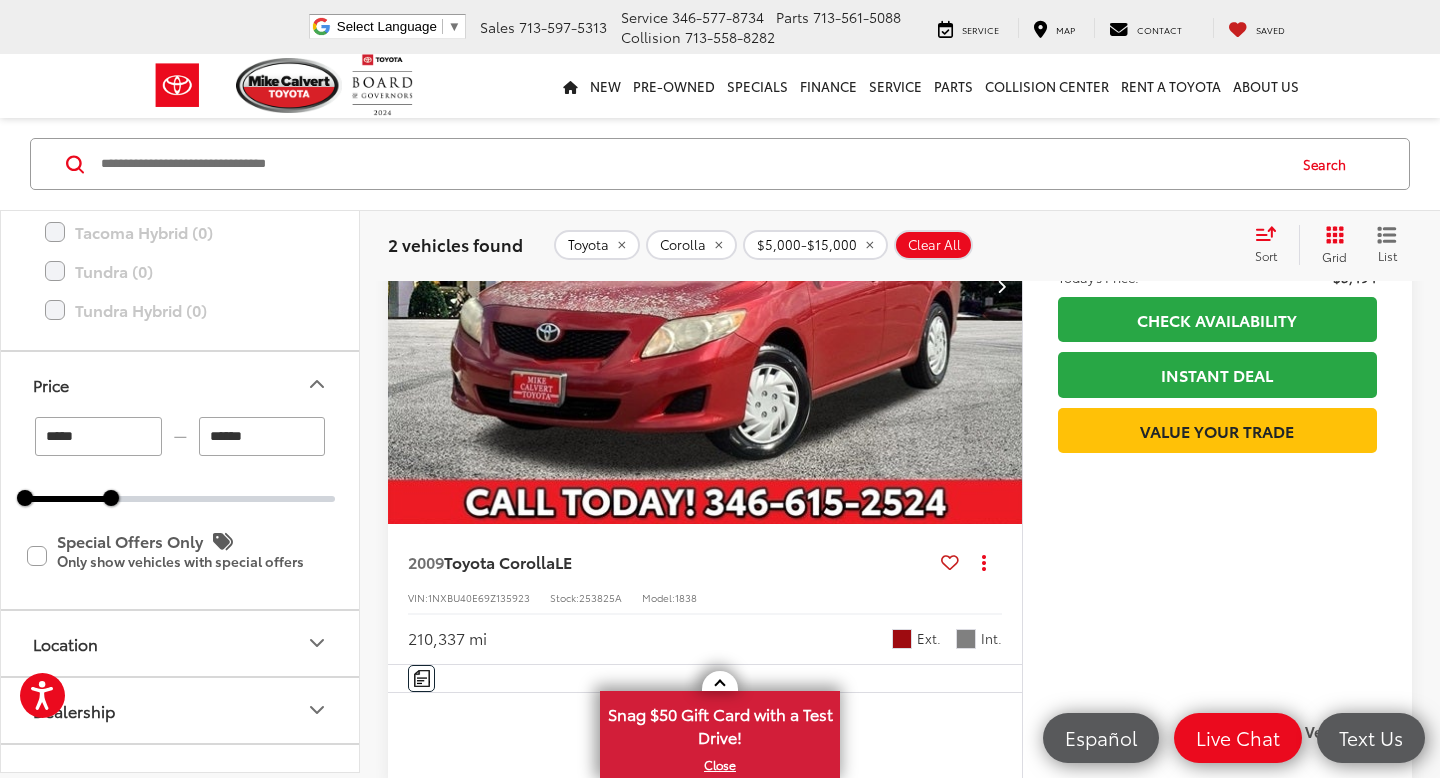 scroll, scrollTop: 0, scrollLeft: 0, axis: both 